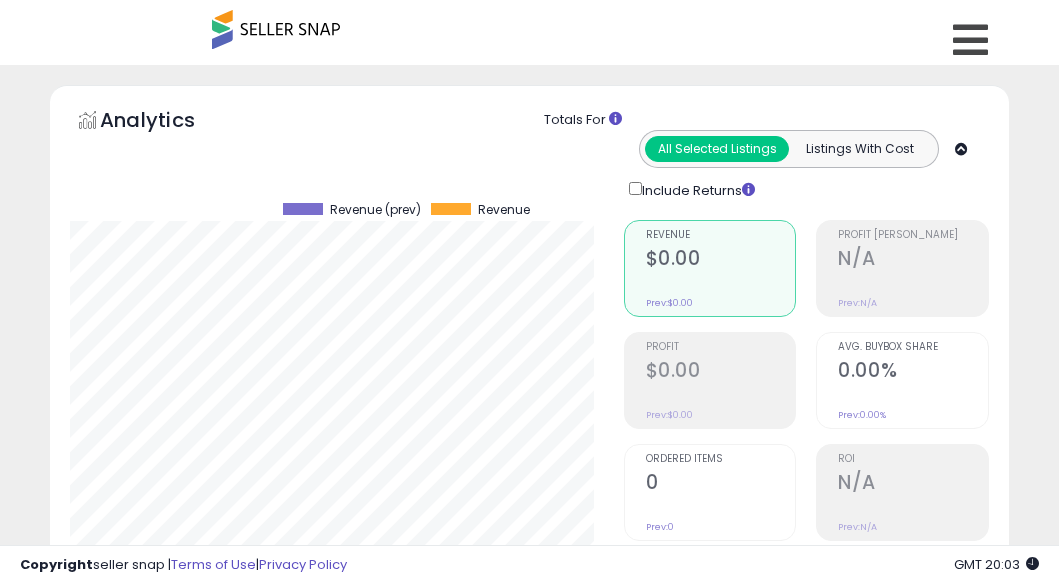scroll, scrollTop: 1961, scrollLeft: 0, axis: vertical 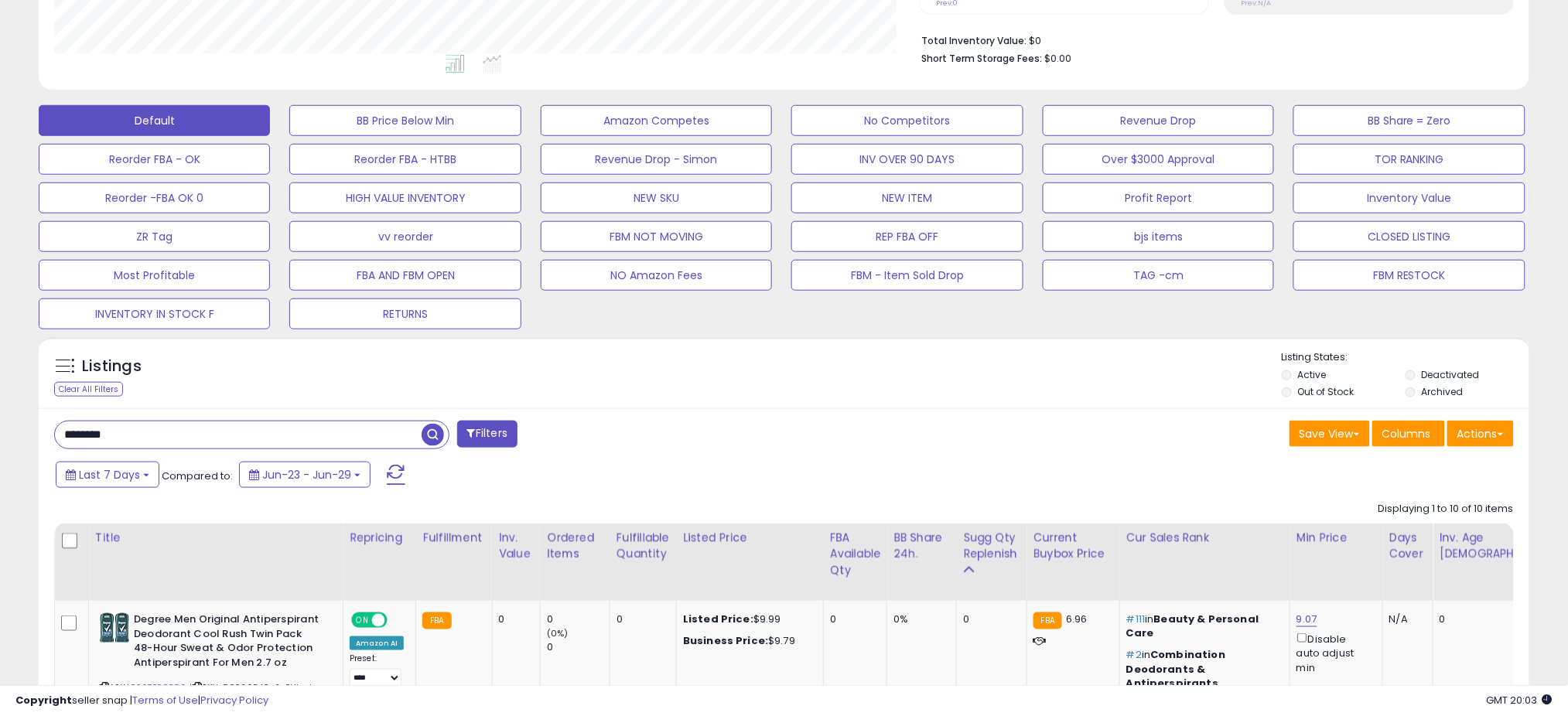 drag, startPoint x: 156, startPoint y: 439, endPoint x: -2, endPoint y: 439, distance: 158 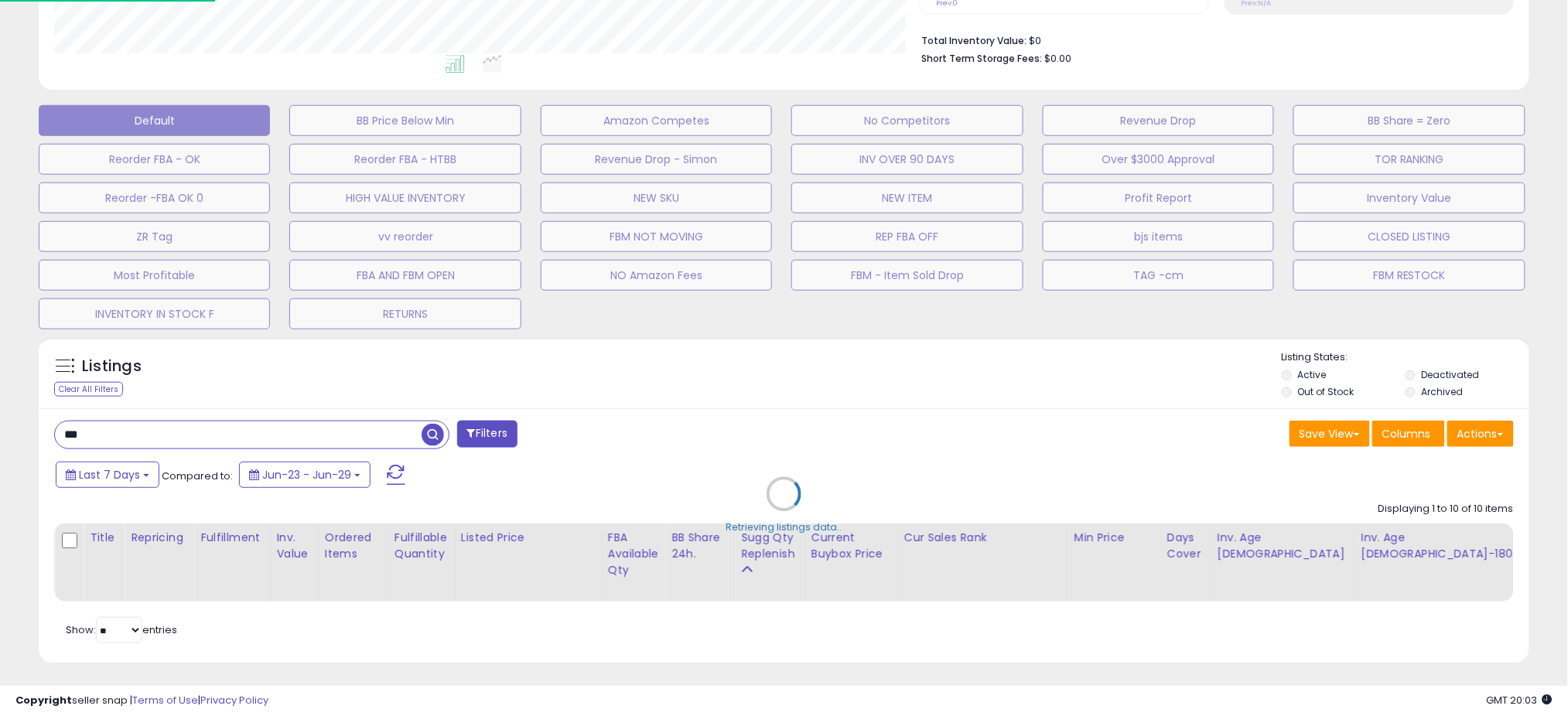 scroll, scrollTop: 772901, scrollLeft: 772682, axis: both 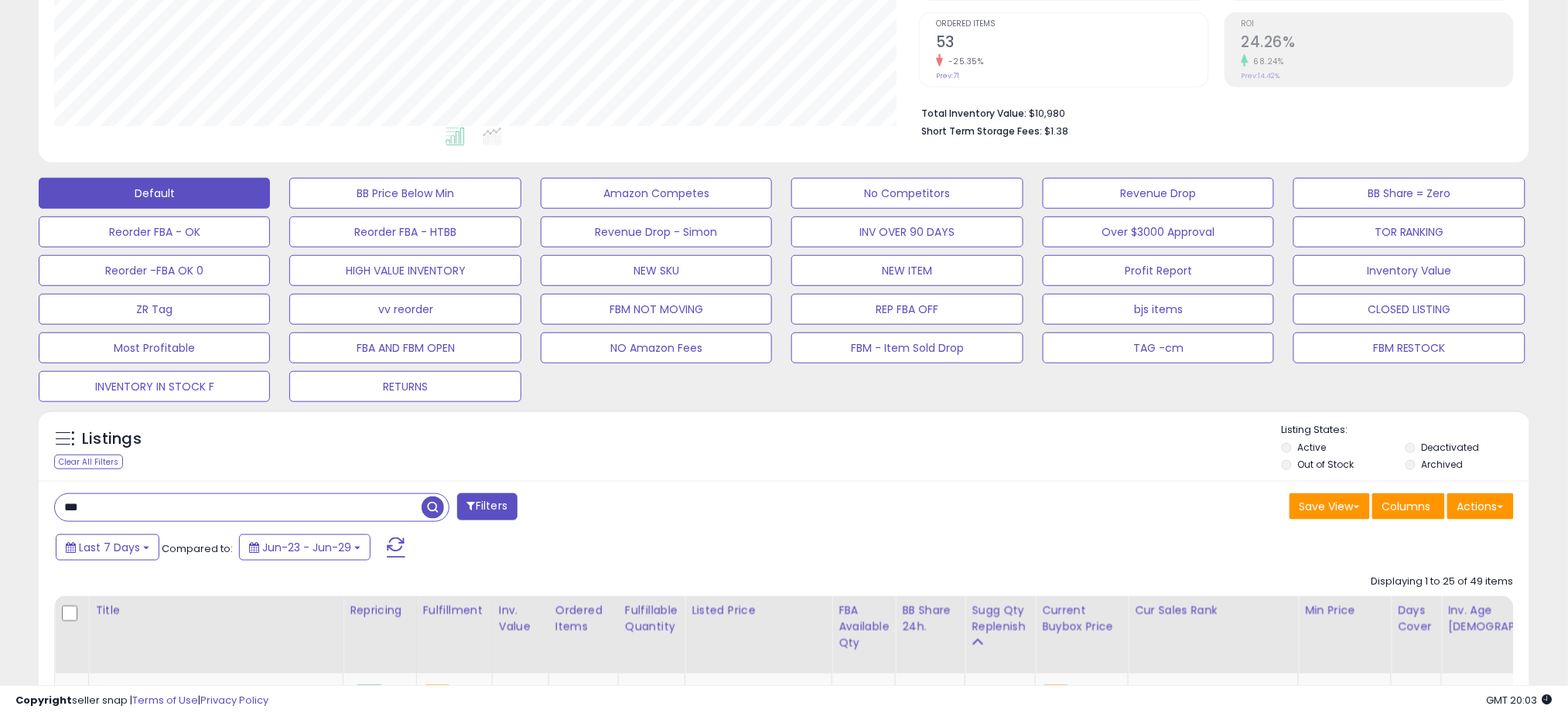 click on "***" at bounding box center [238, 507] 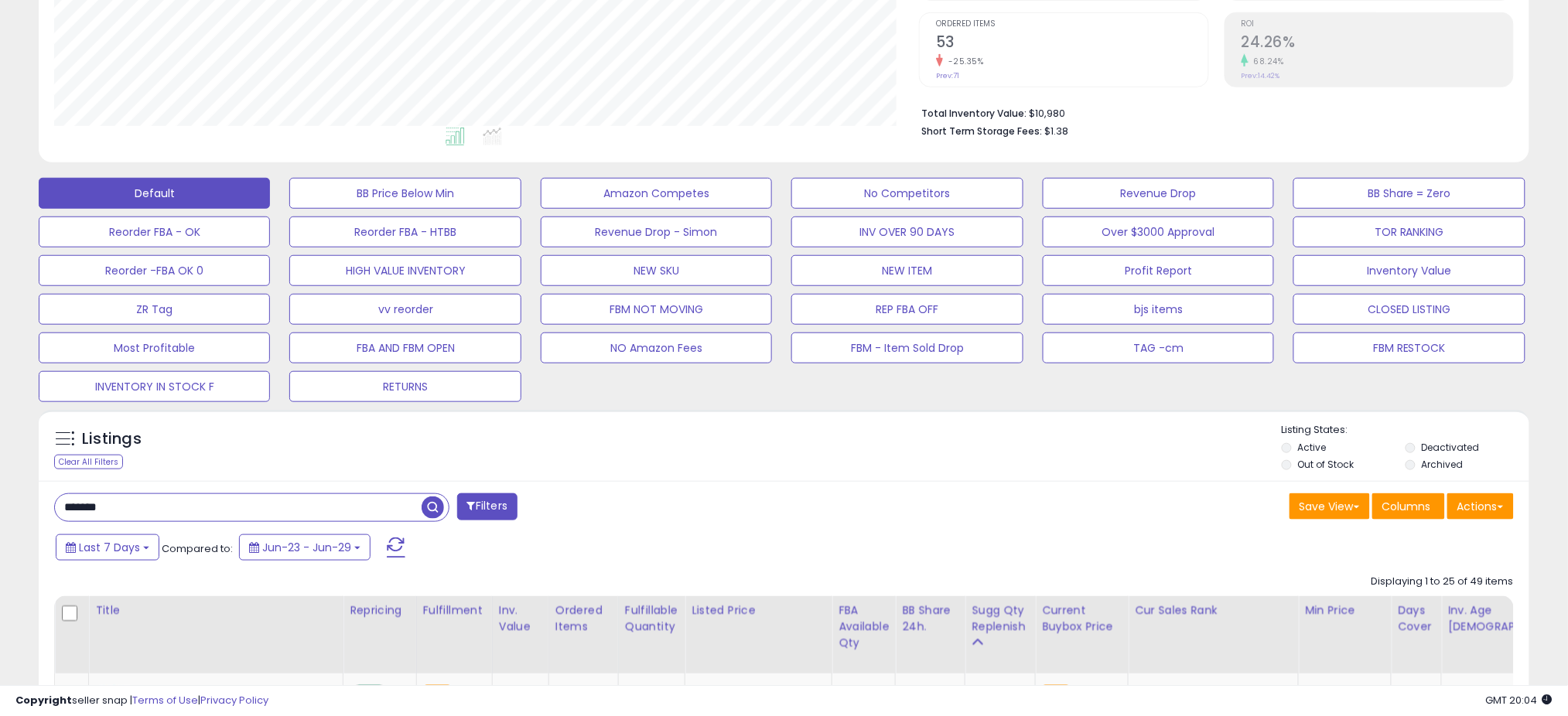 click at bounding box center [435, 506] 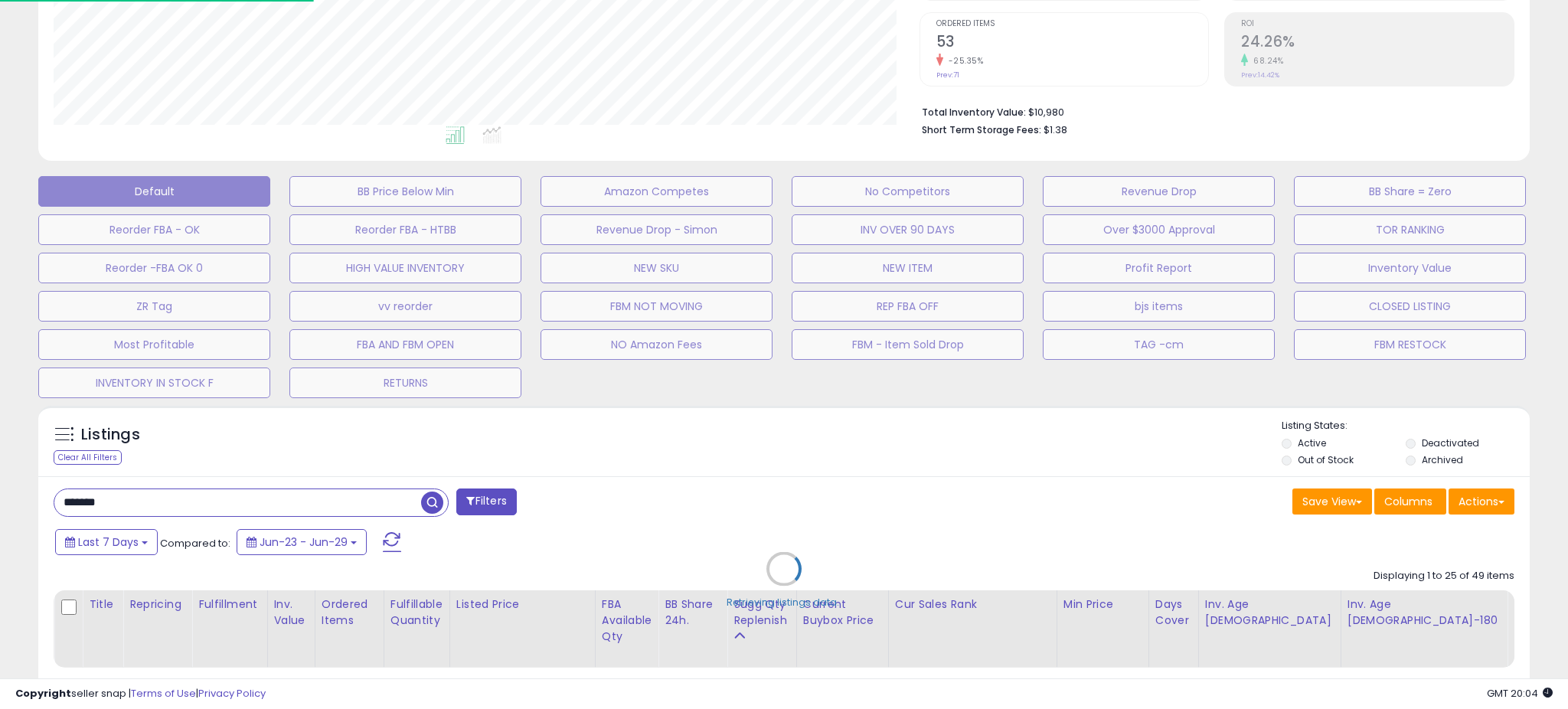 scroll, scrollTop: 765345, scrollLeft: 764759, axis: both 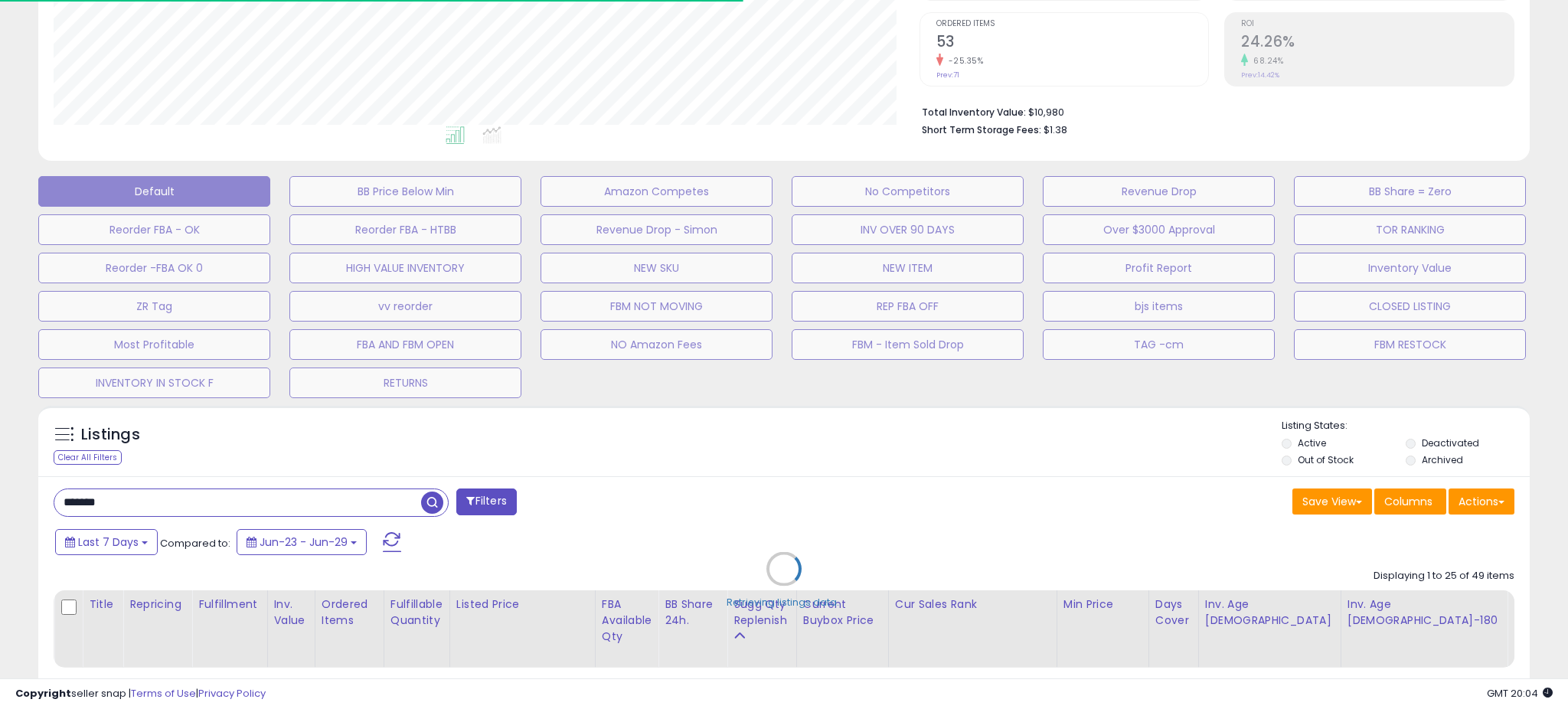 click on "Retrieving listings data.." at bounding box center (784, 580) 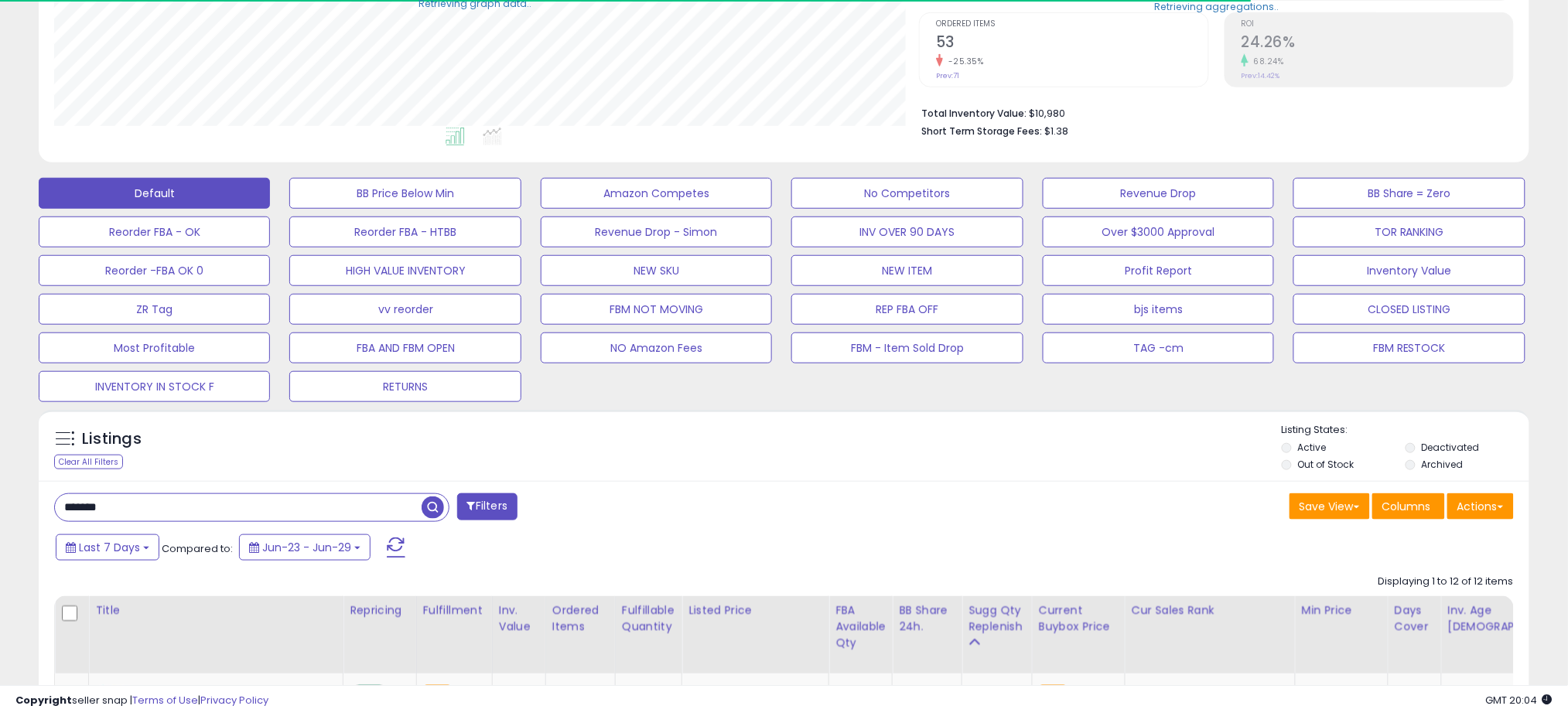 scroll, scrollTop: 317, scrollLeft: 865, axis: both 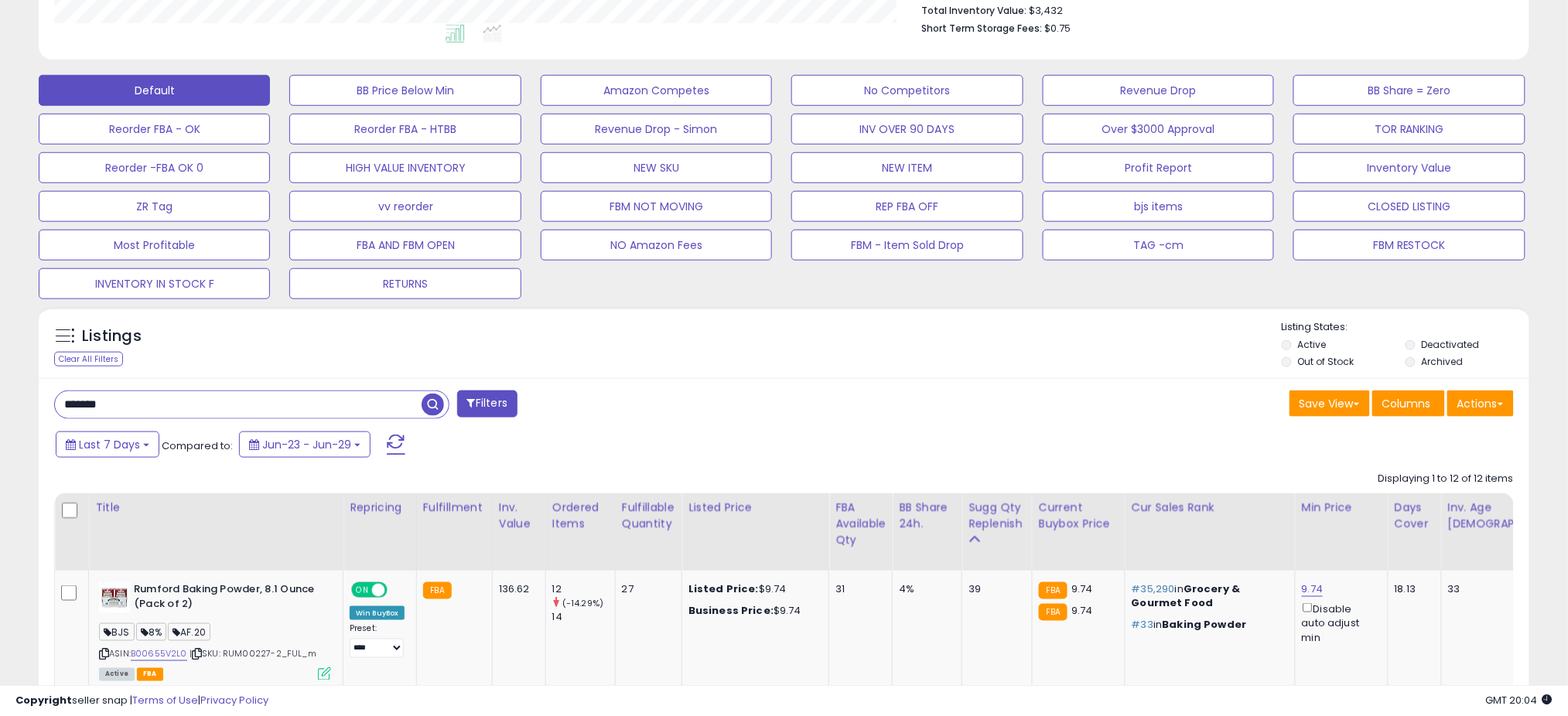 click on "*******" at bounding box center (238, 404) 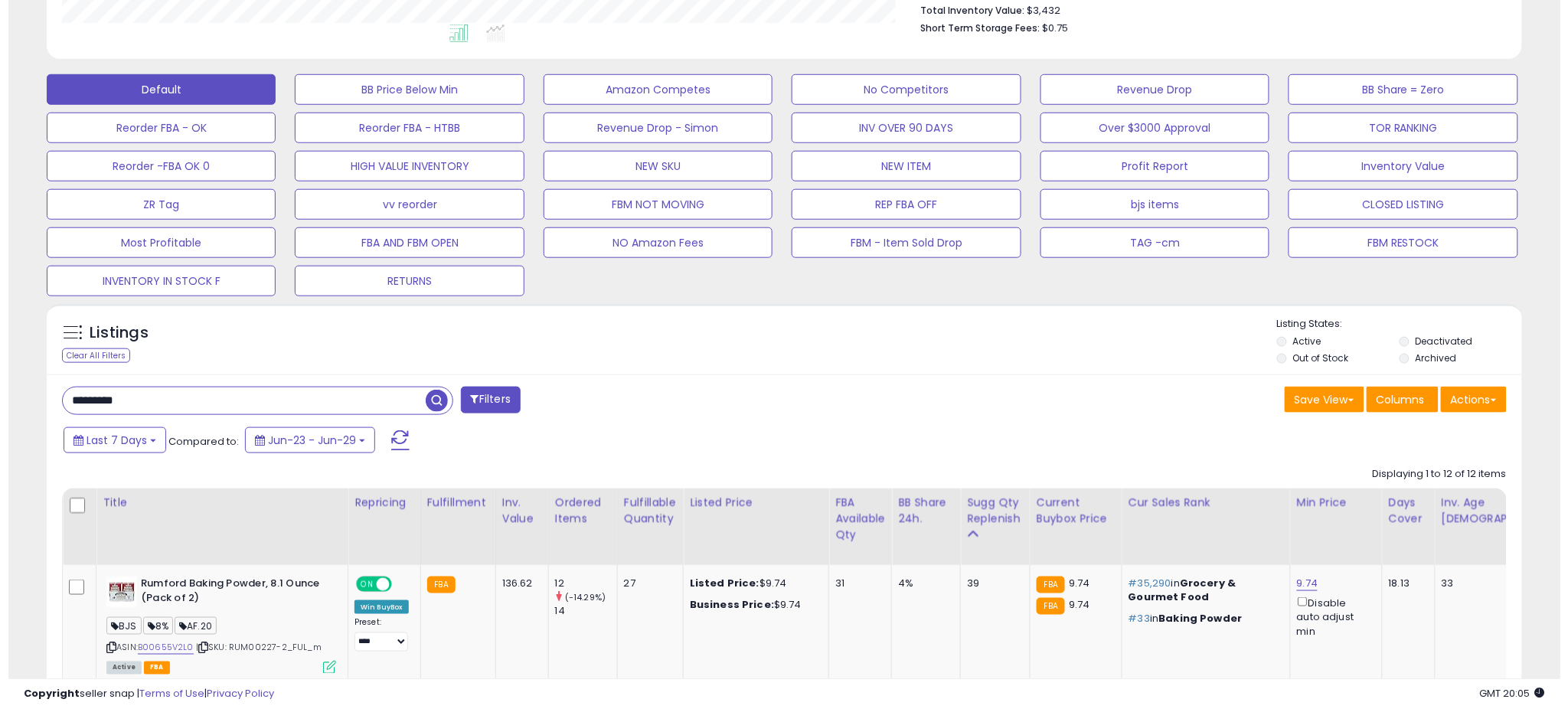 scroll, scrollTop: 398, scrollLeft: 0, axis: vertical 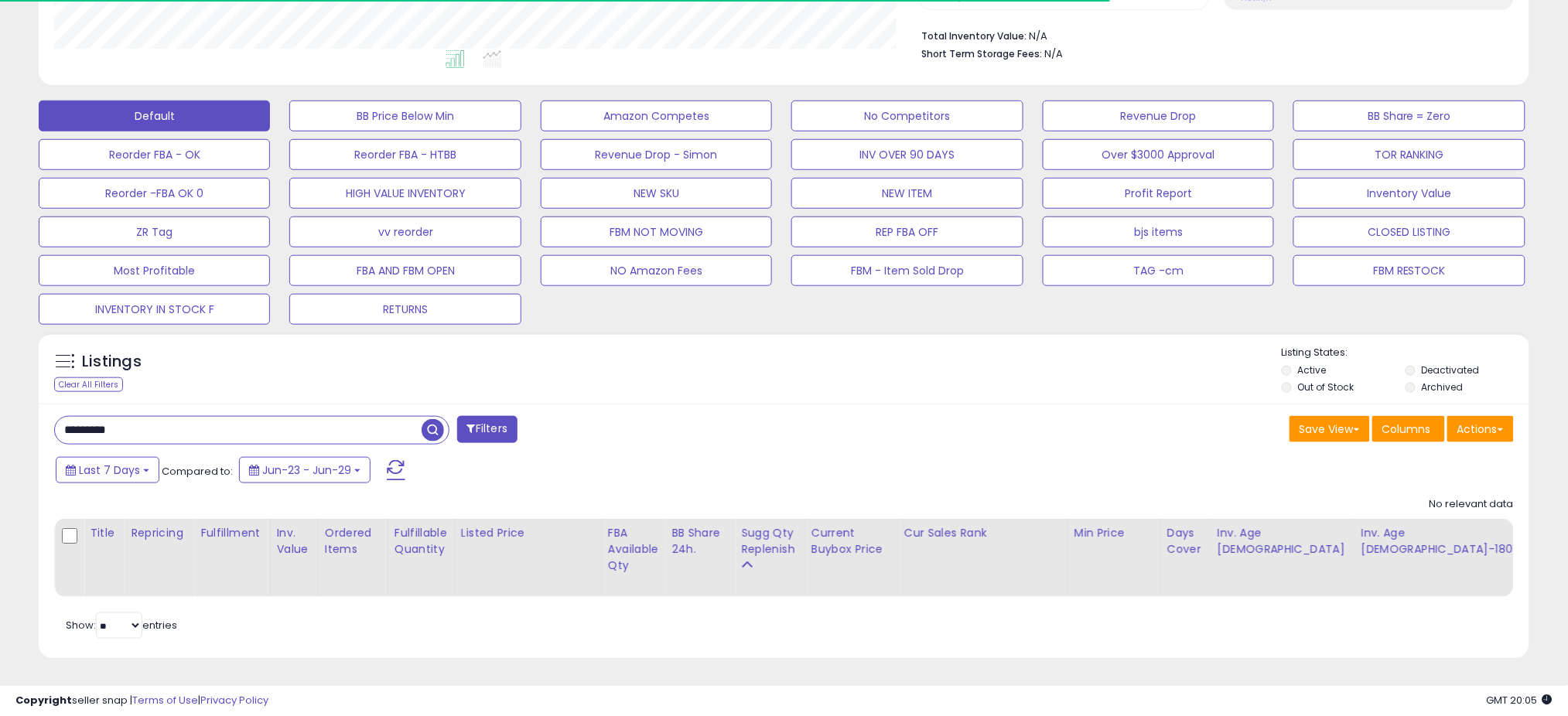 click on "*********" at bounding box center [238, 430] 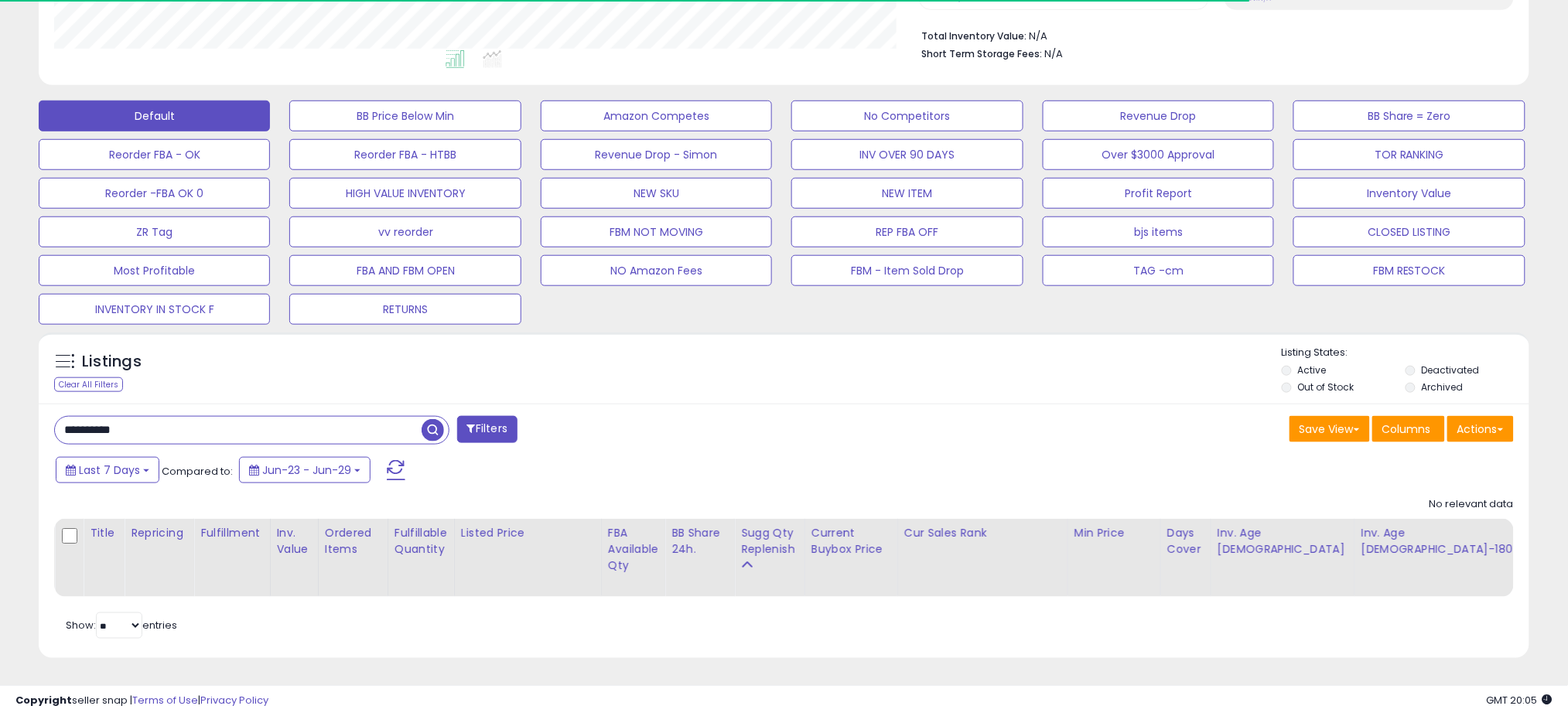 type on "**********" 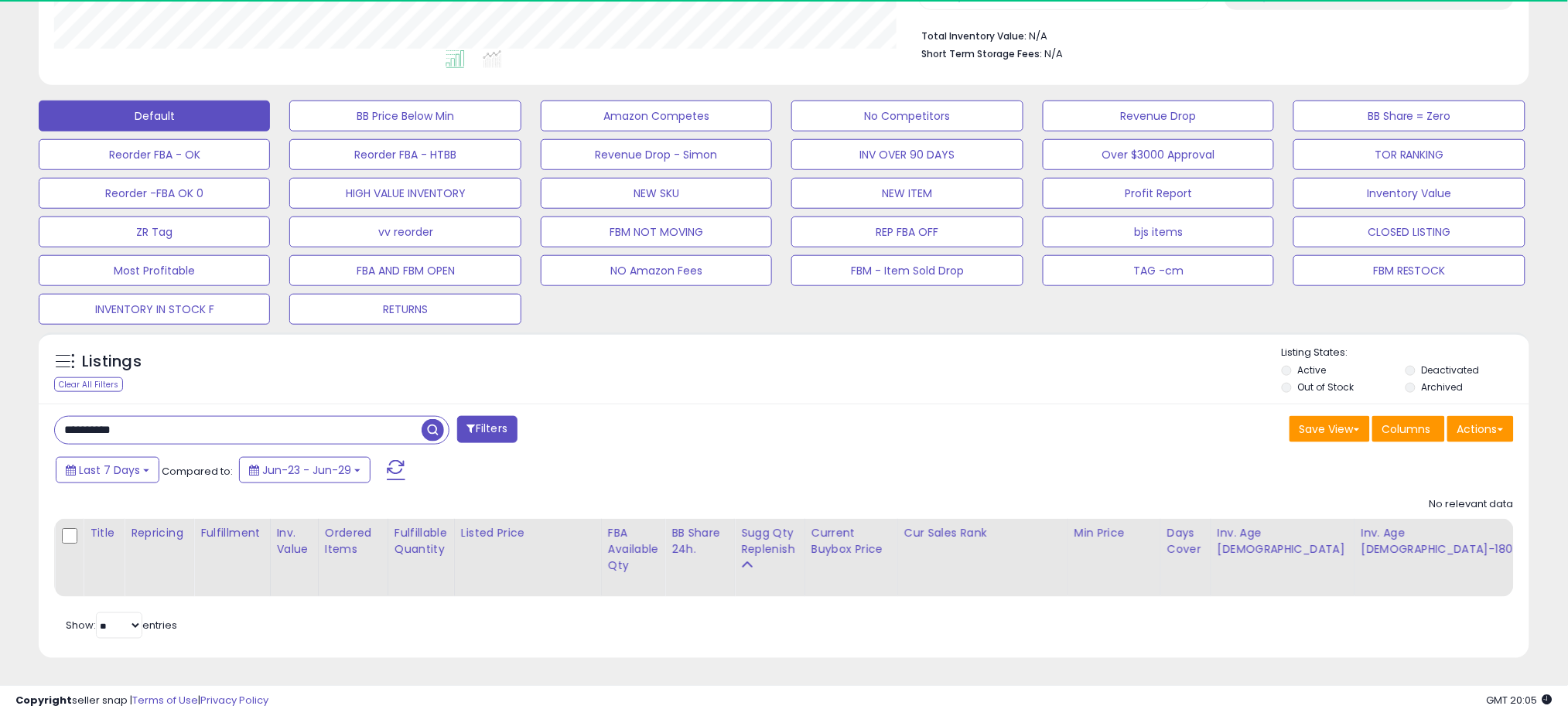 scroll, scrollTop: 772901, scrollLeft: 772682, axis: both 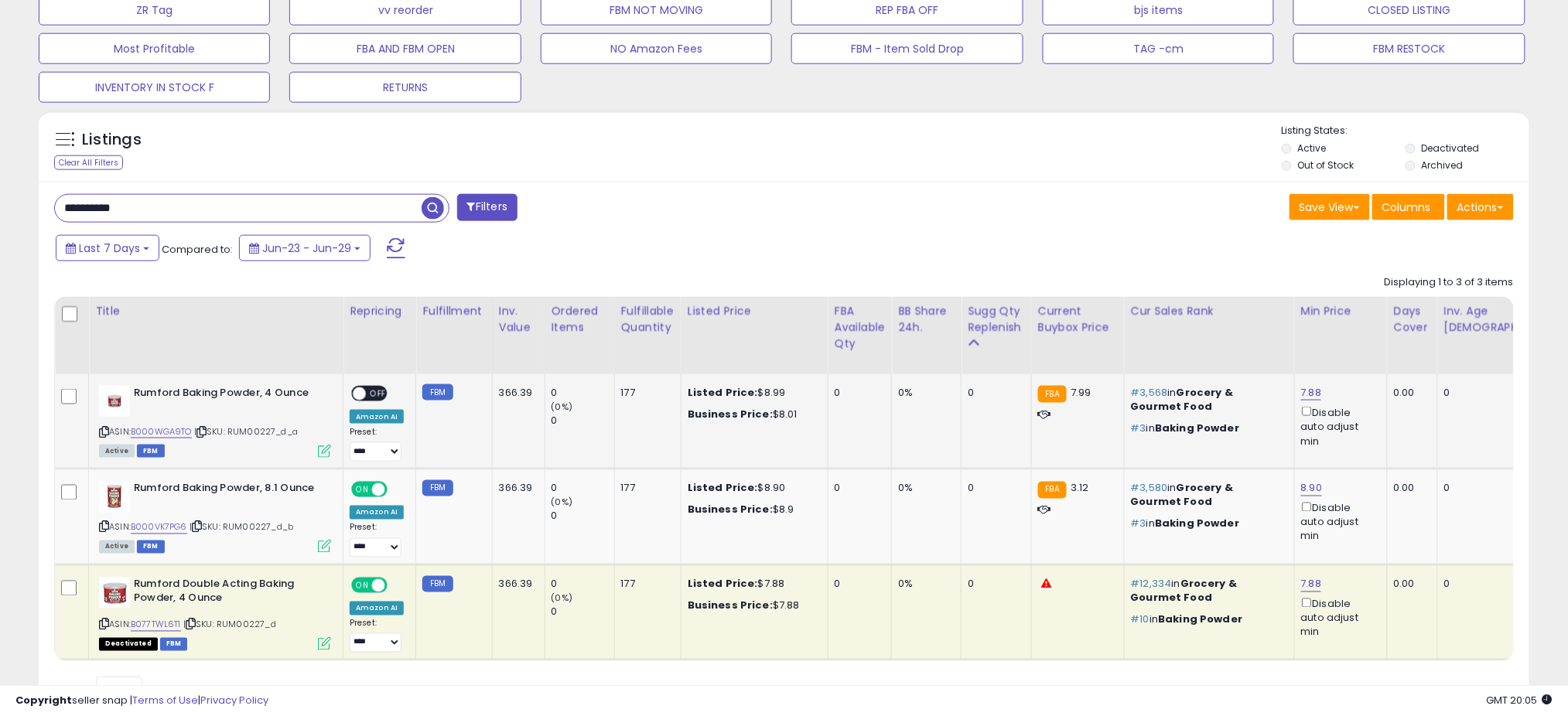 click at bounding box center [324, 451] 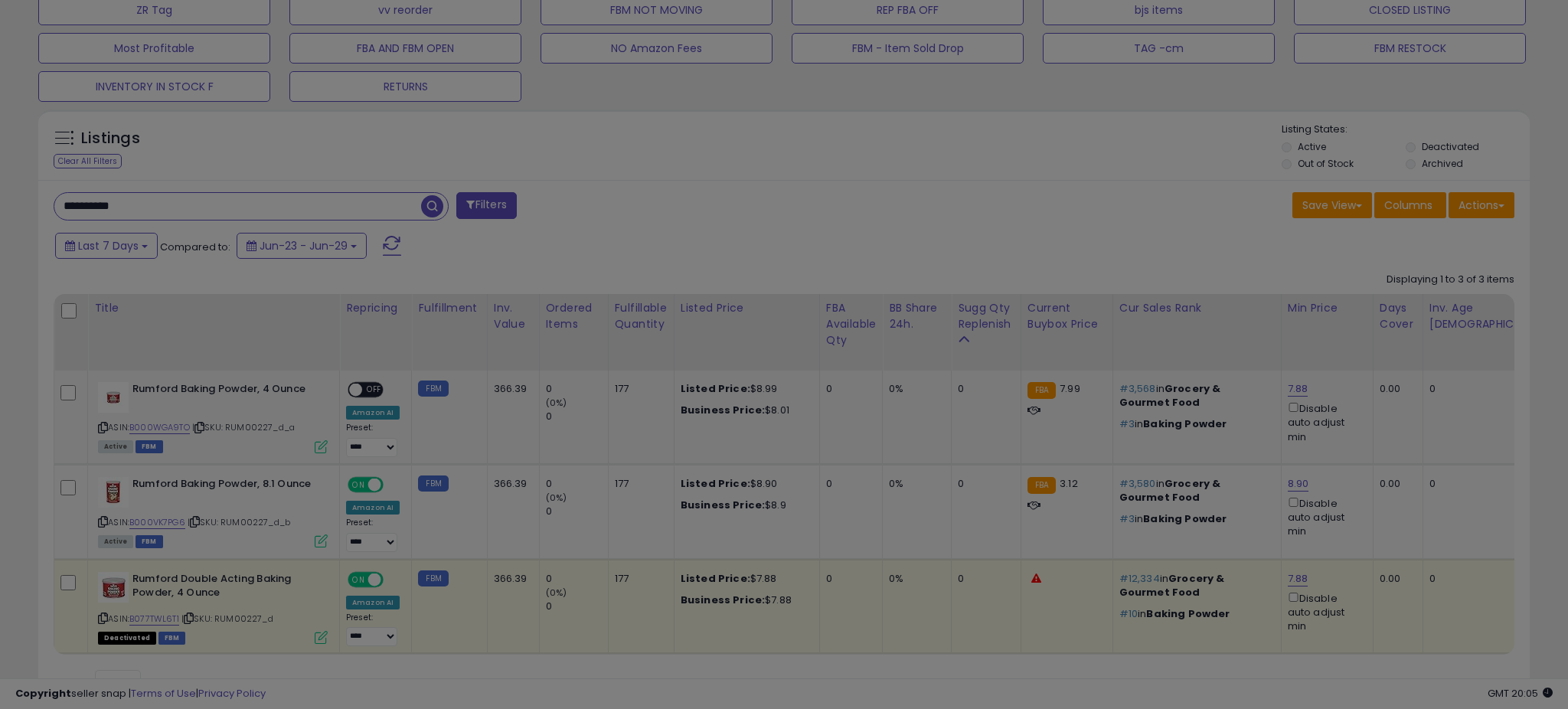 scroll, scrollTop: 765345, scrollLeft: 764759, axis: both 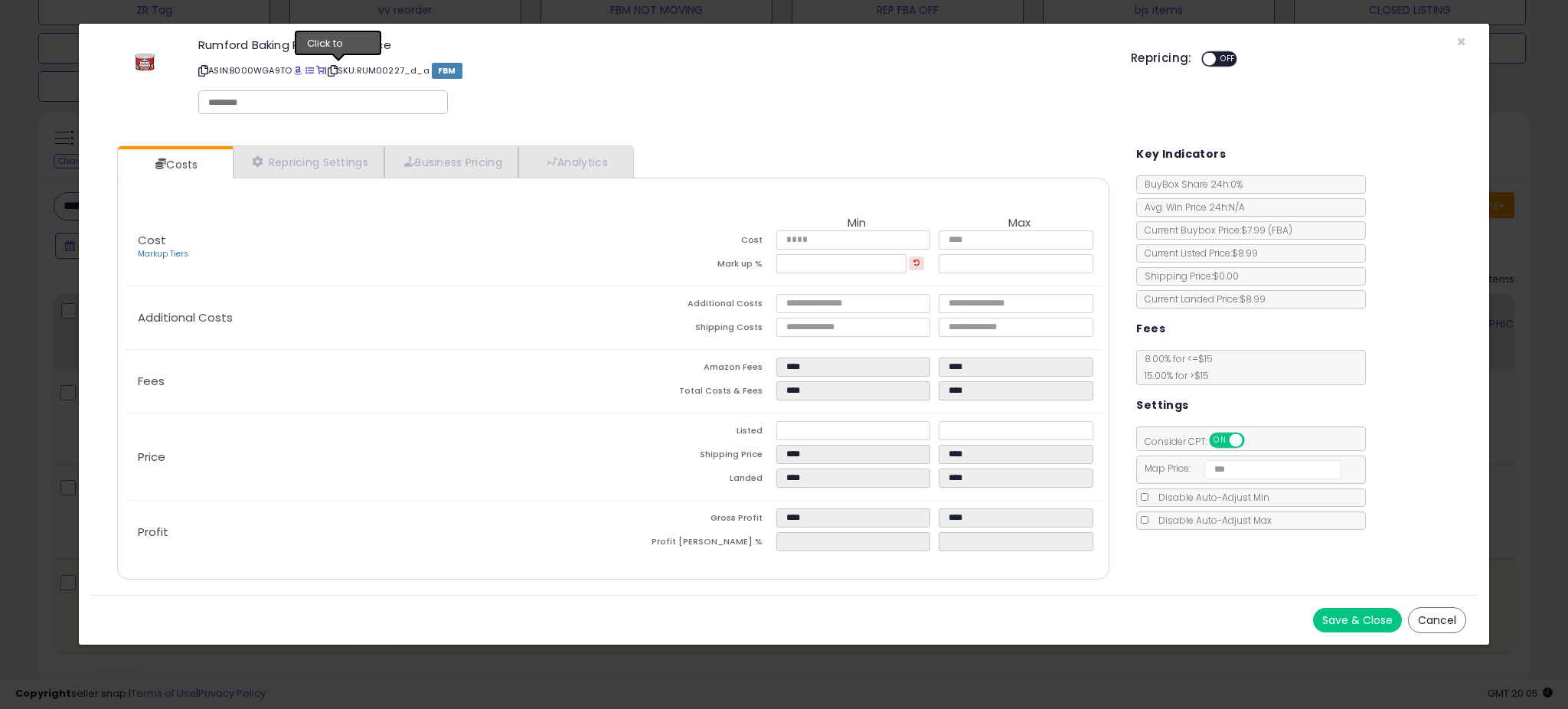 click at bounding box center [332, 70] 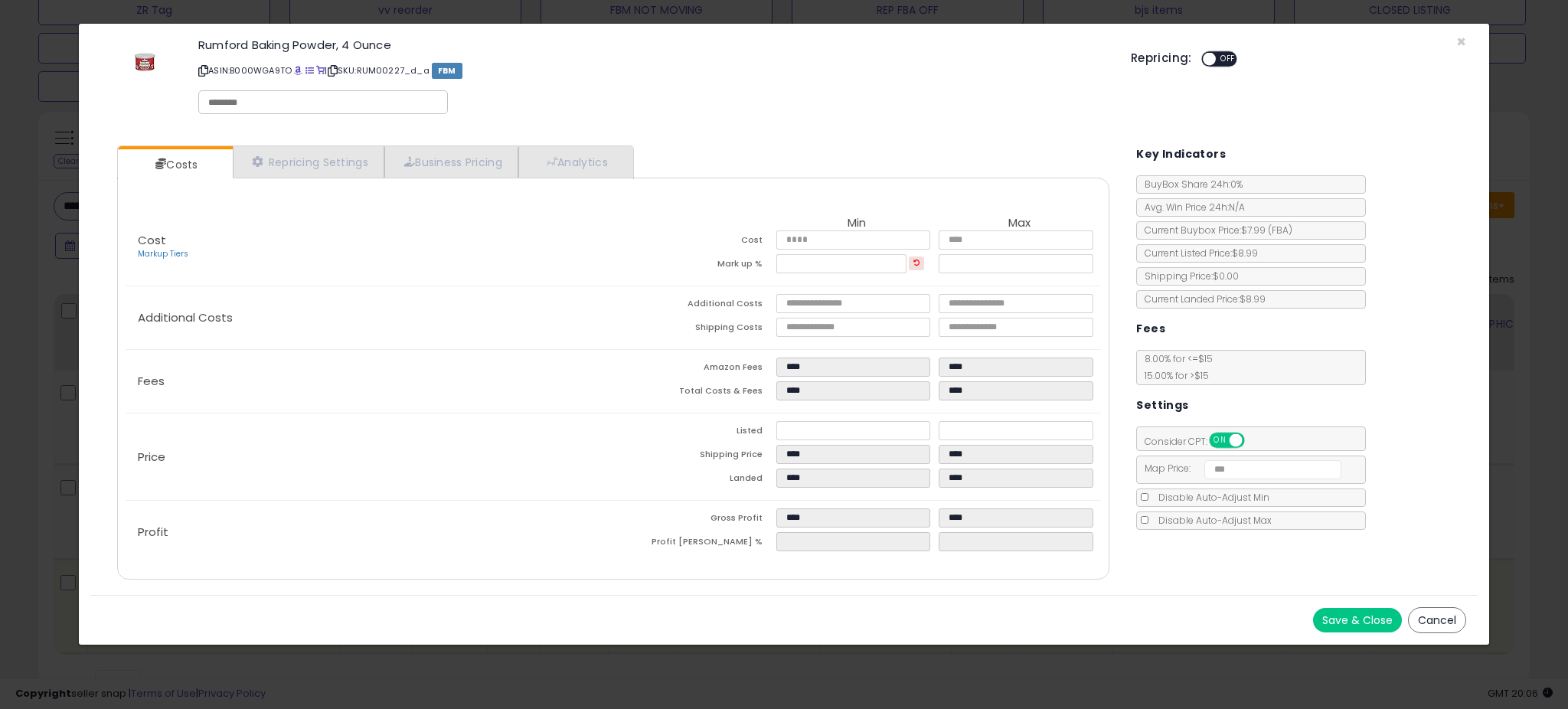 click on "Fees
Amazon Fees
****
****
Total Costs & Fees
****
****" 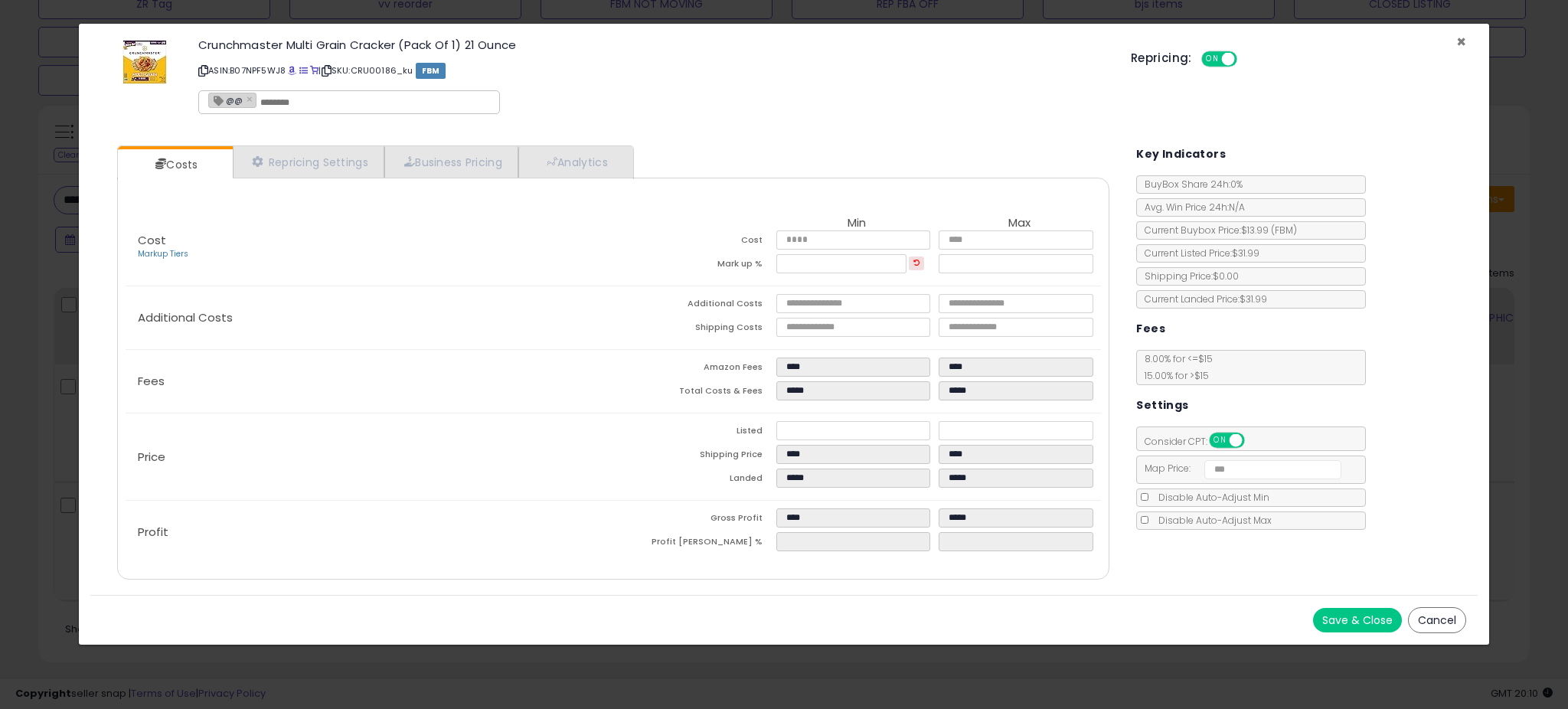 scroll, scrollTop: 609, scrollLeft: 0, axis: vertical 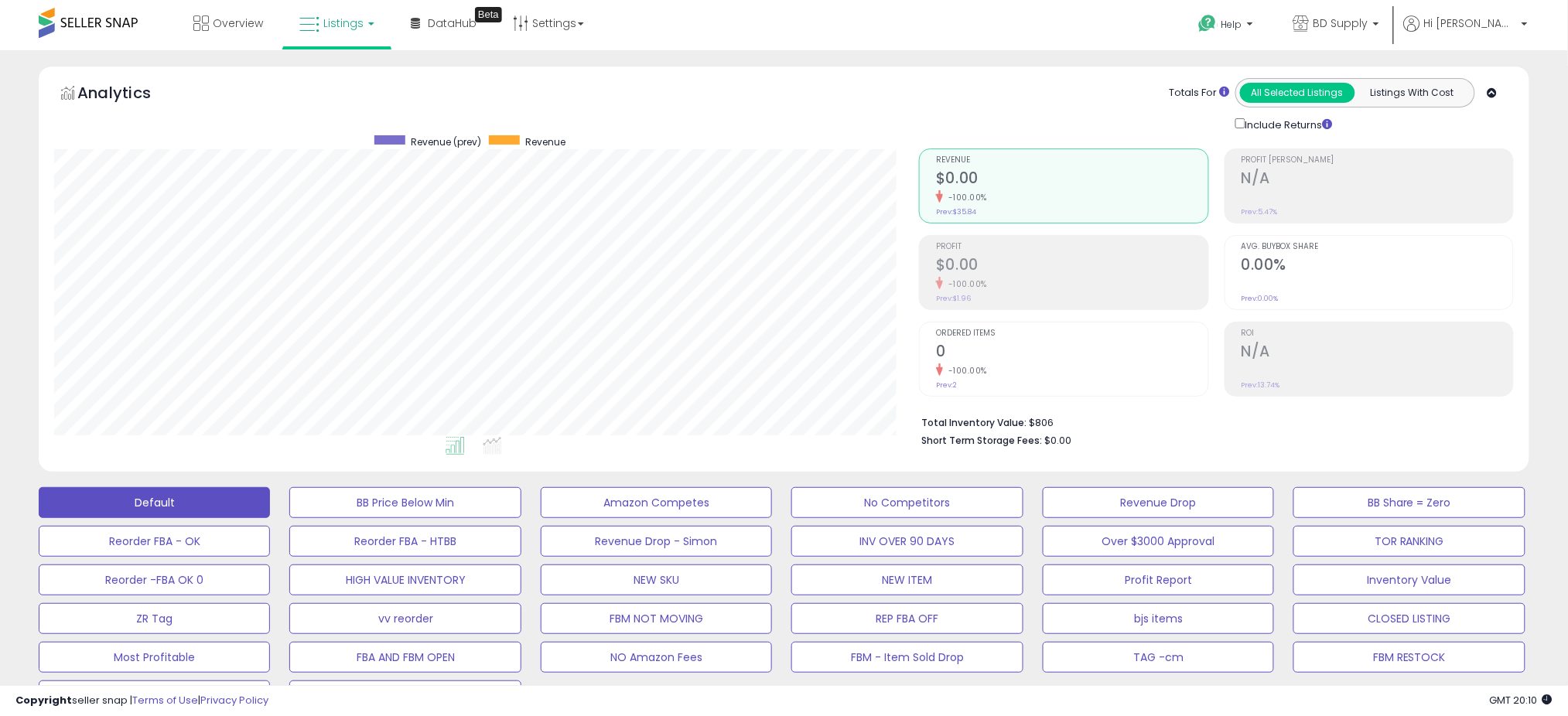 click on "Listings" at bounding box center (343, 23) 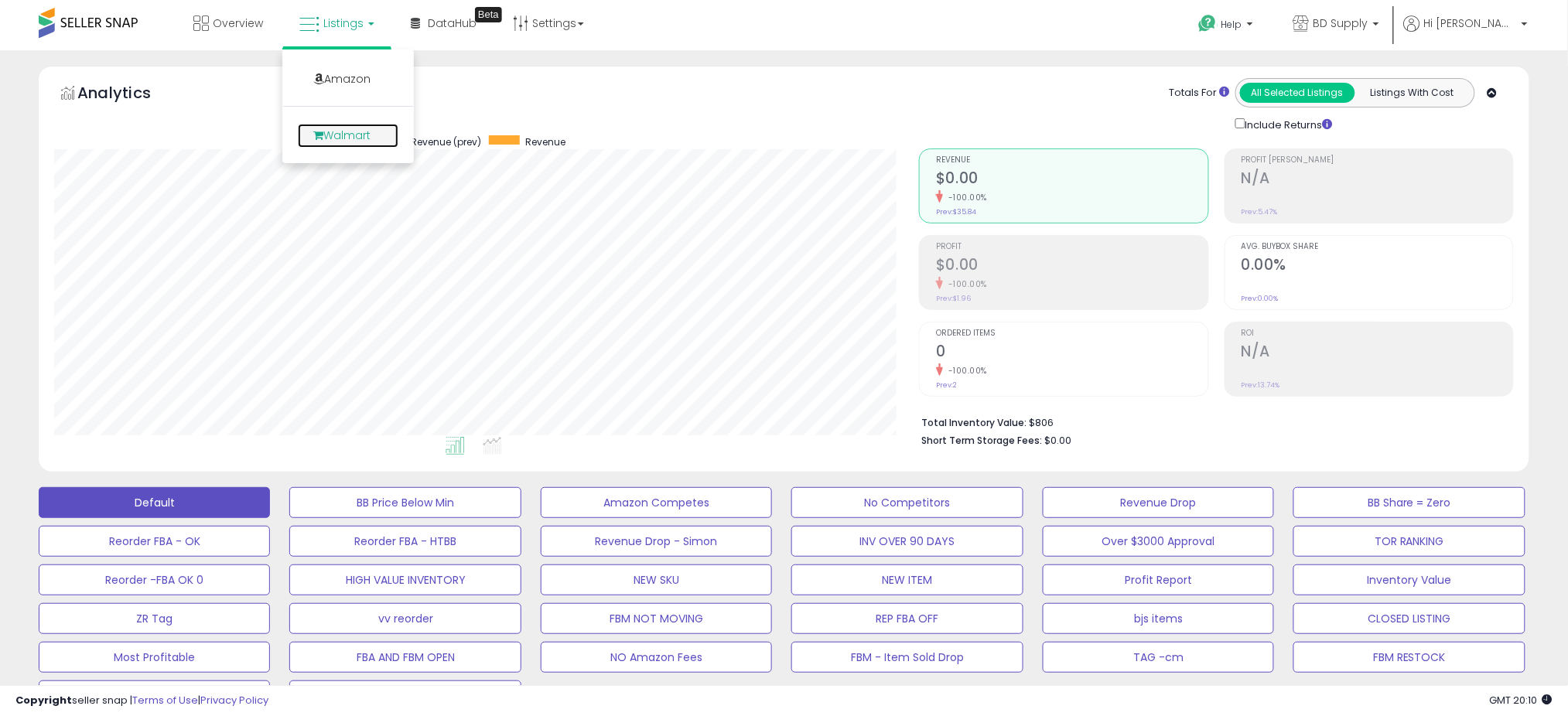 click at bounding box center (318, 135) 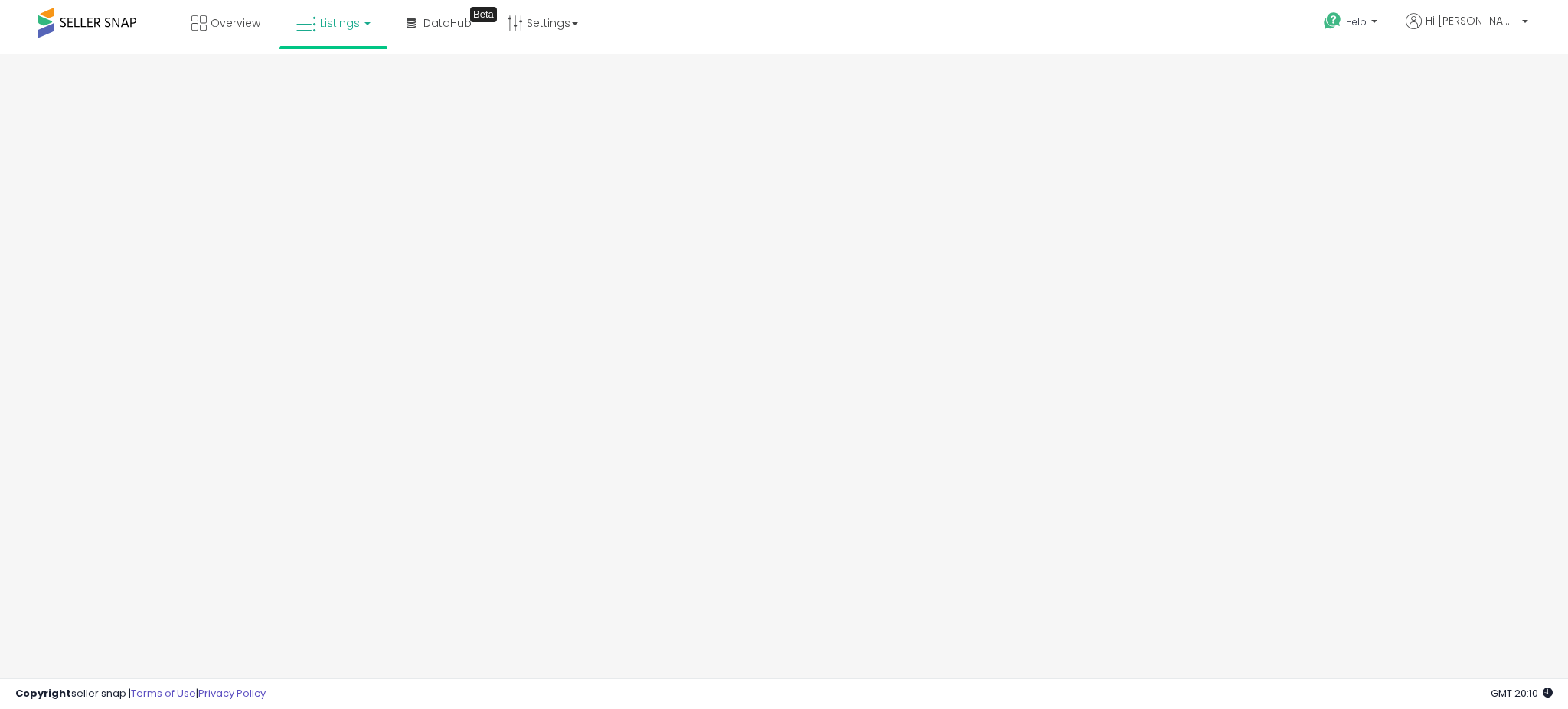 scroll, scrollTop: 0, scrollLeft: 0, axis: both 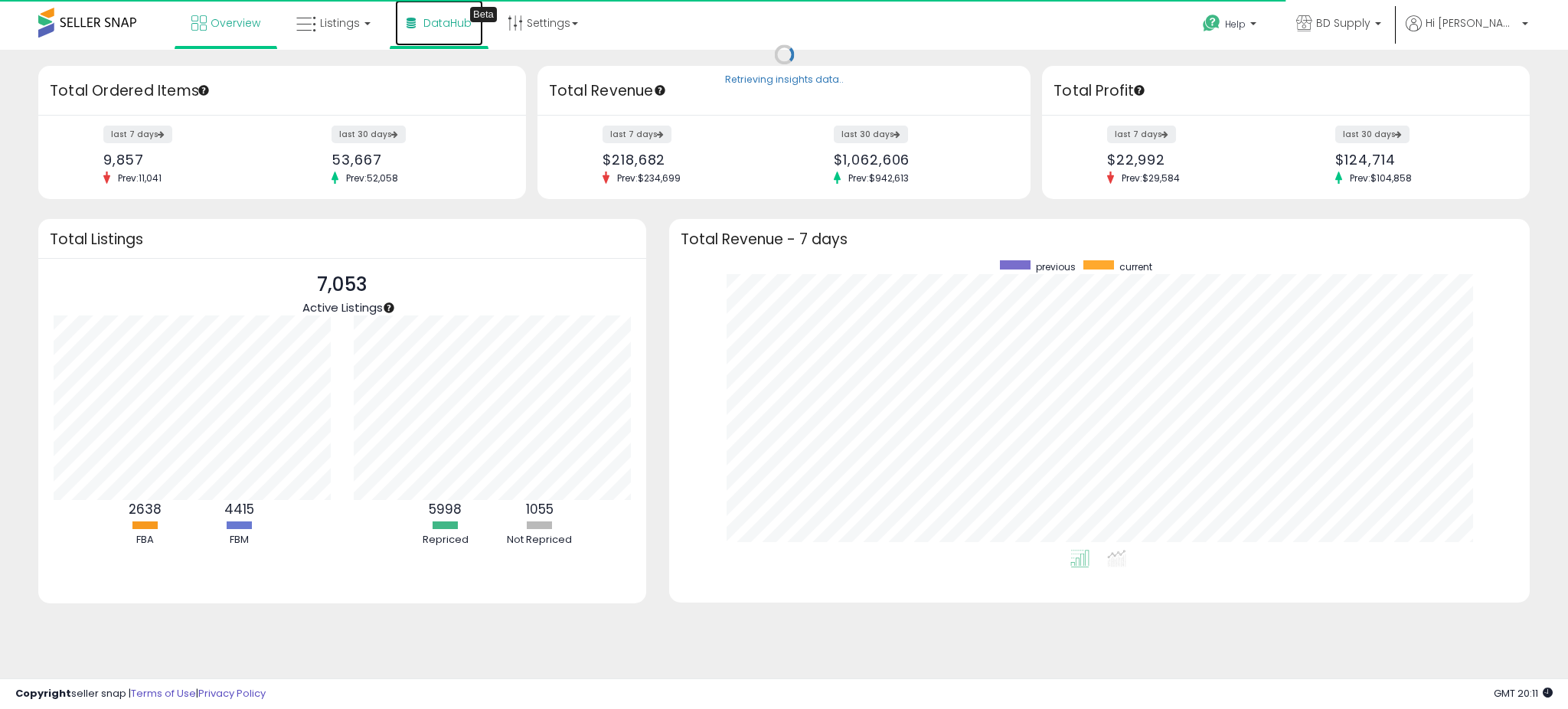 click on "DataHub" at bounding box center [447, 23] 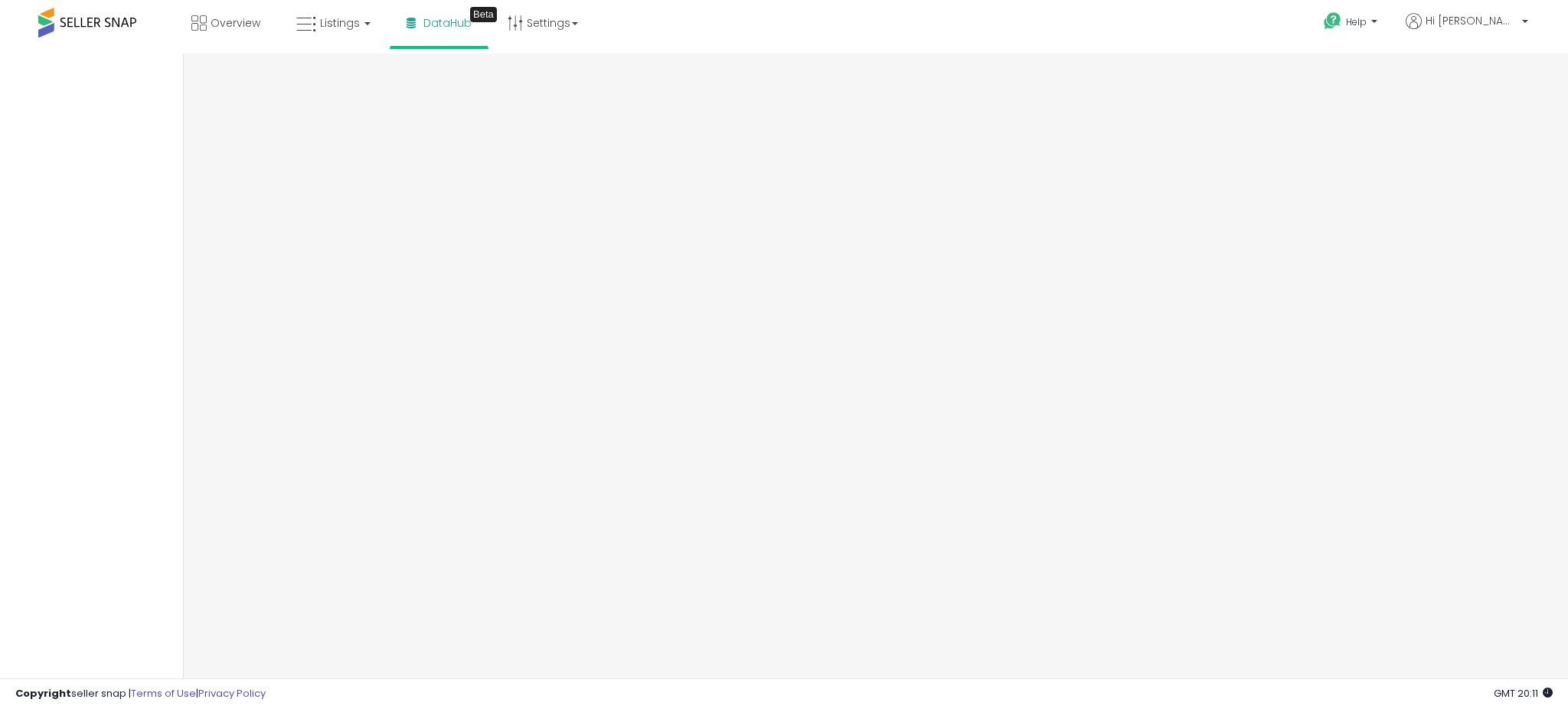 scroll, scrollTop: 0, scrollLeft: 0, axis: both 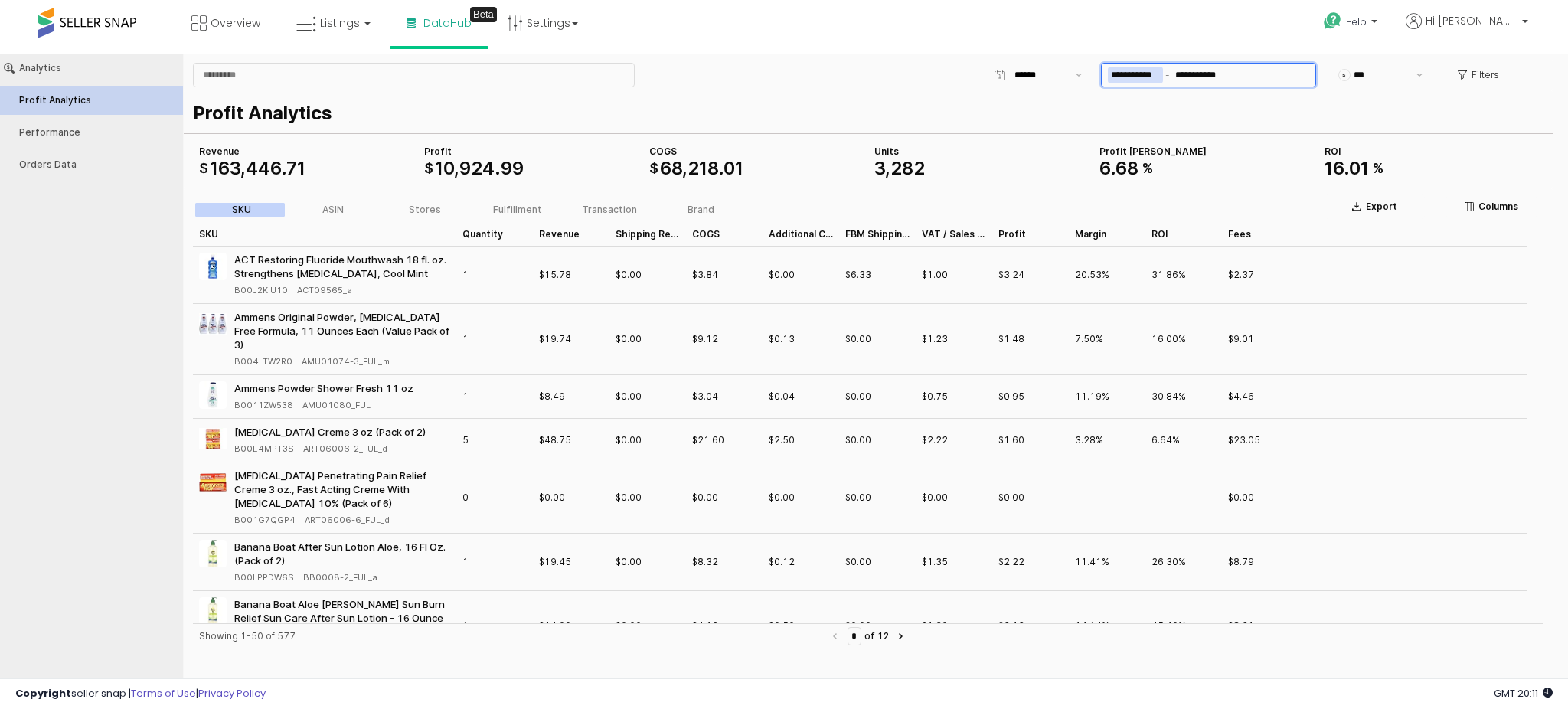 click on "**********" at bounding box center [1135, 75] 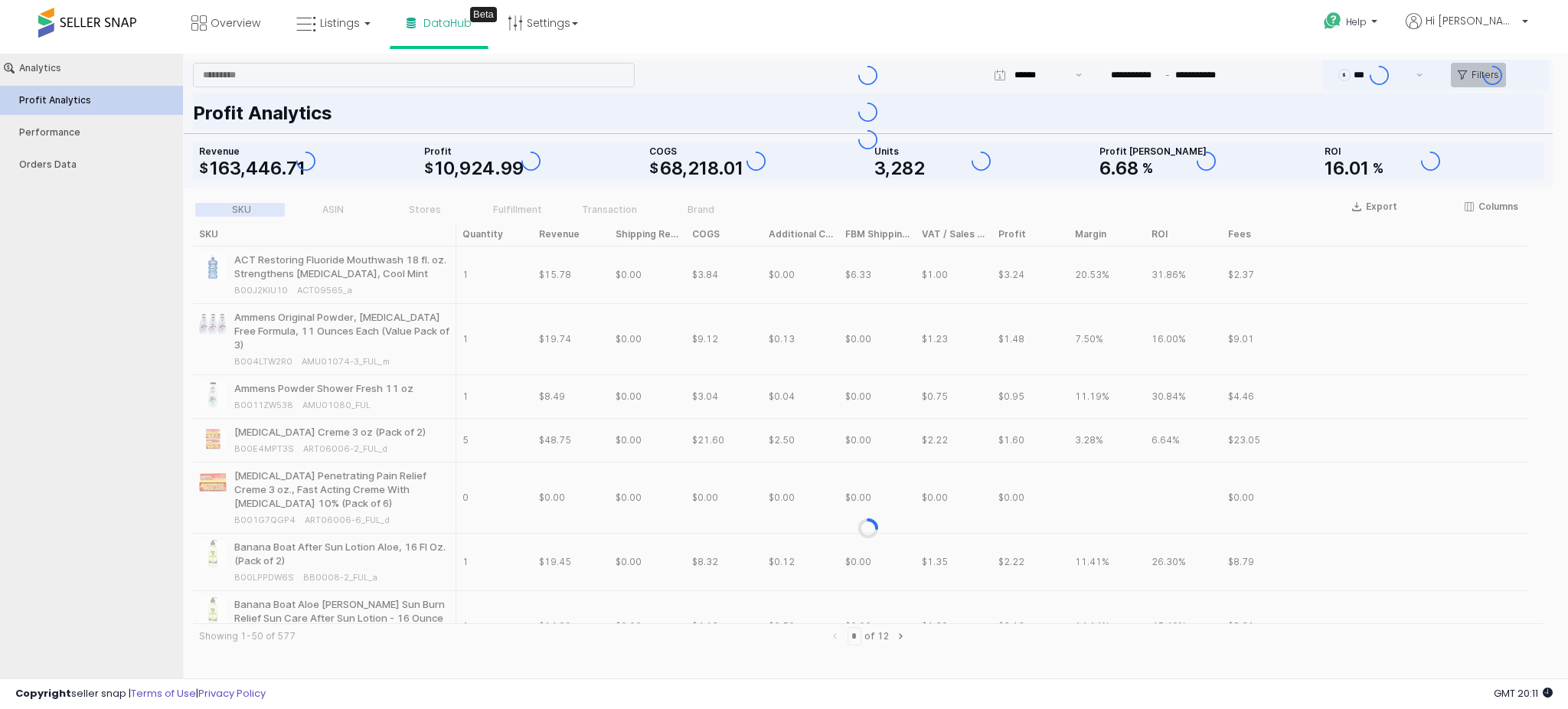 click on "**********" at bounding box center [868, 75] 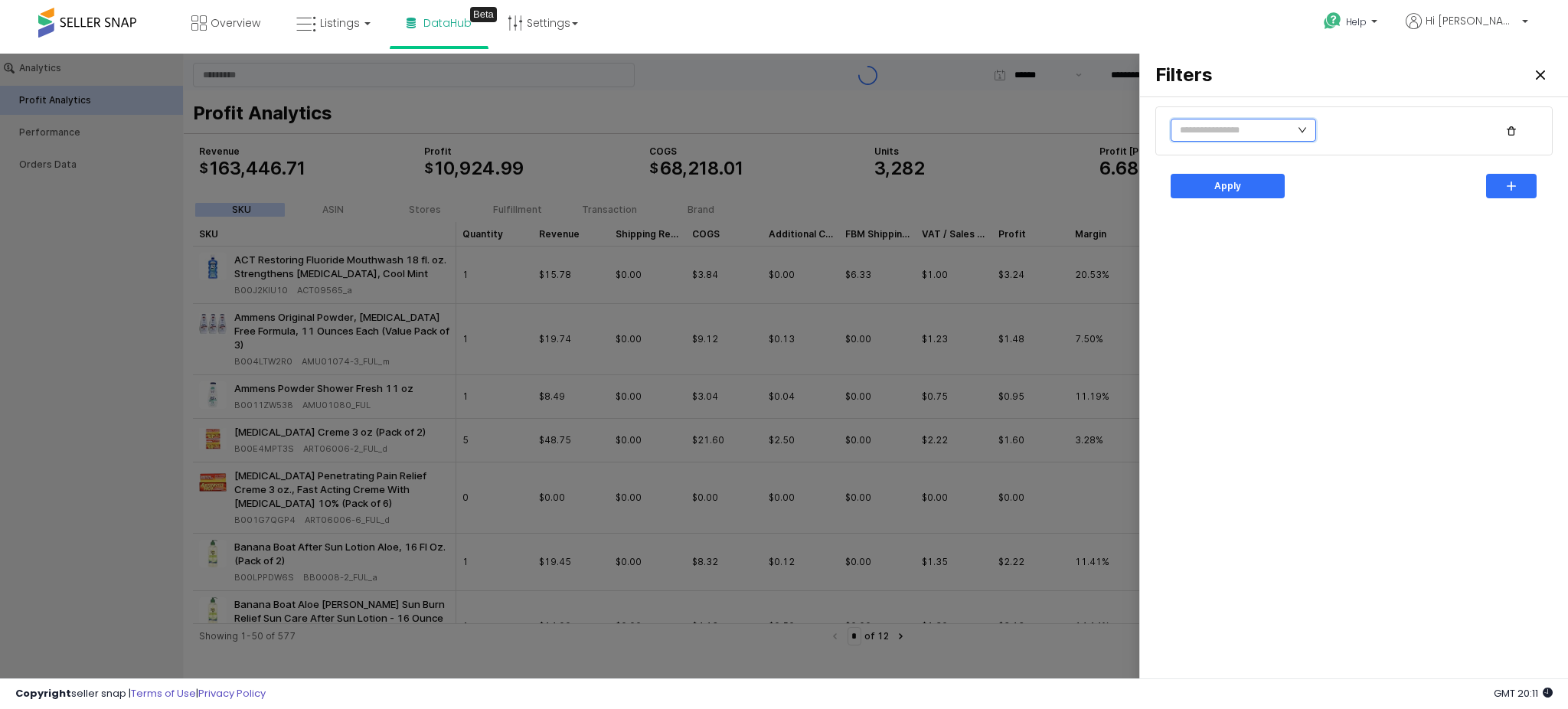 click at bounding box center (1243, 130) 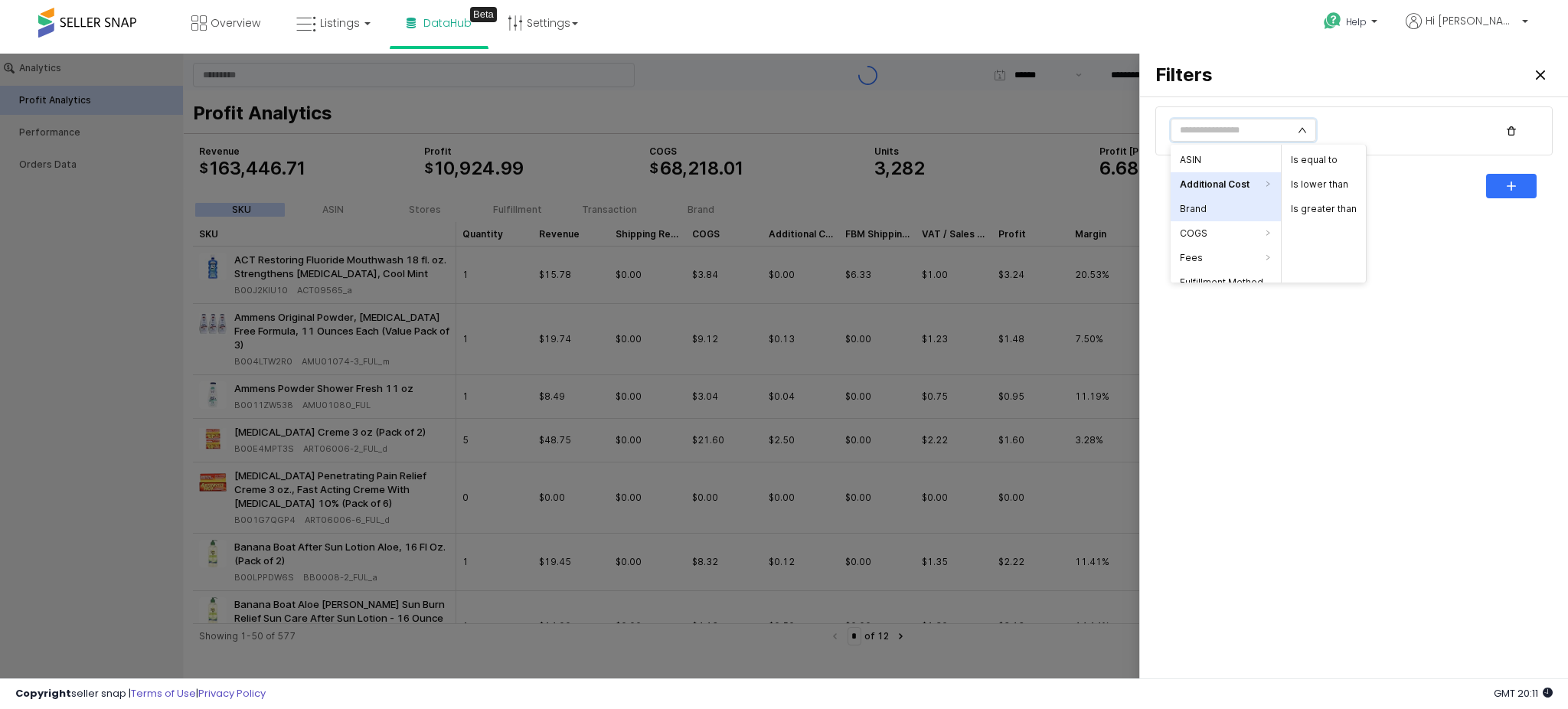 type 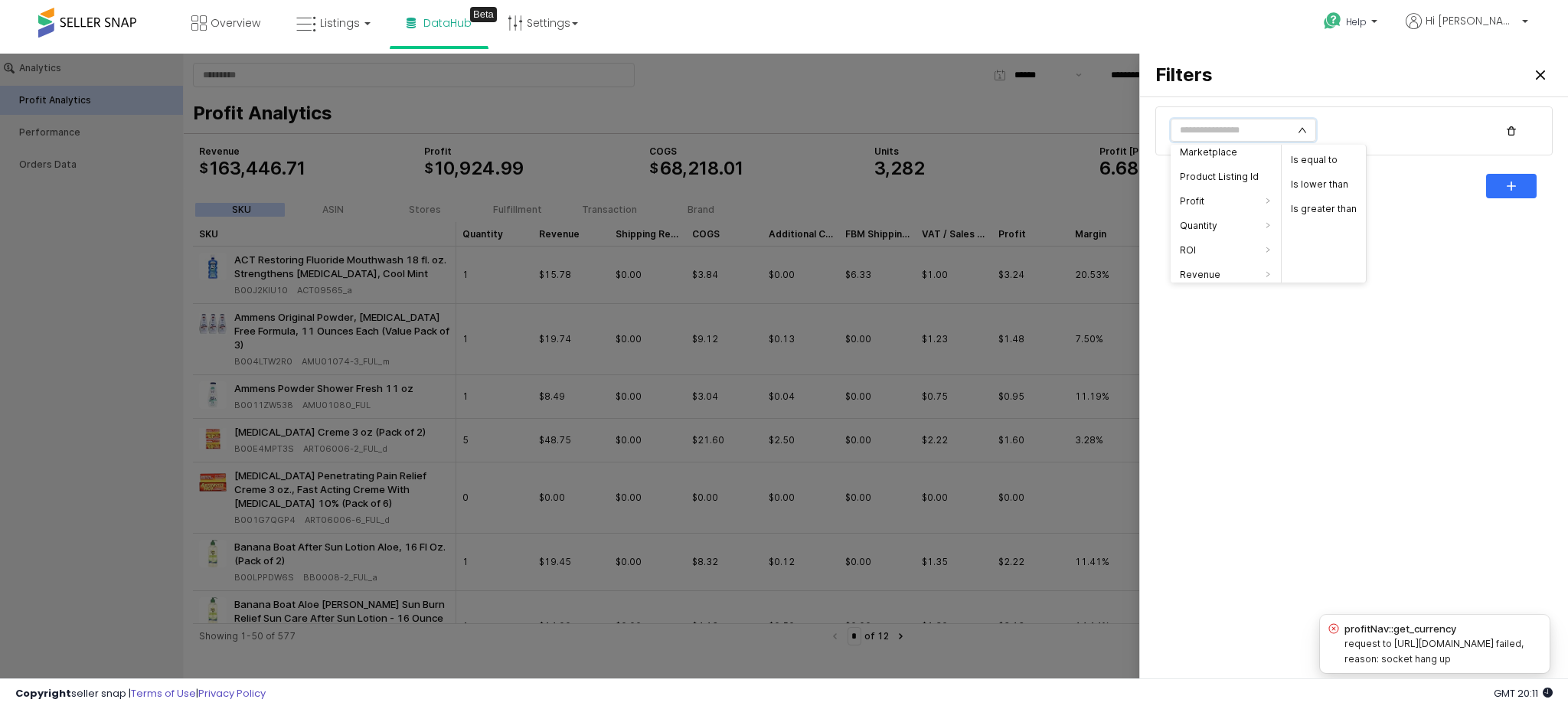 scroll, scrollTop: 102, scrollLeft: 0, axis: vertical 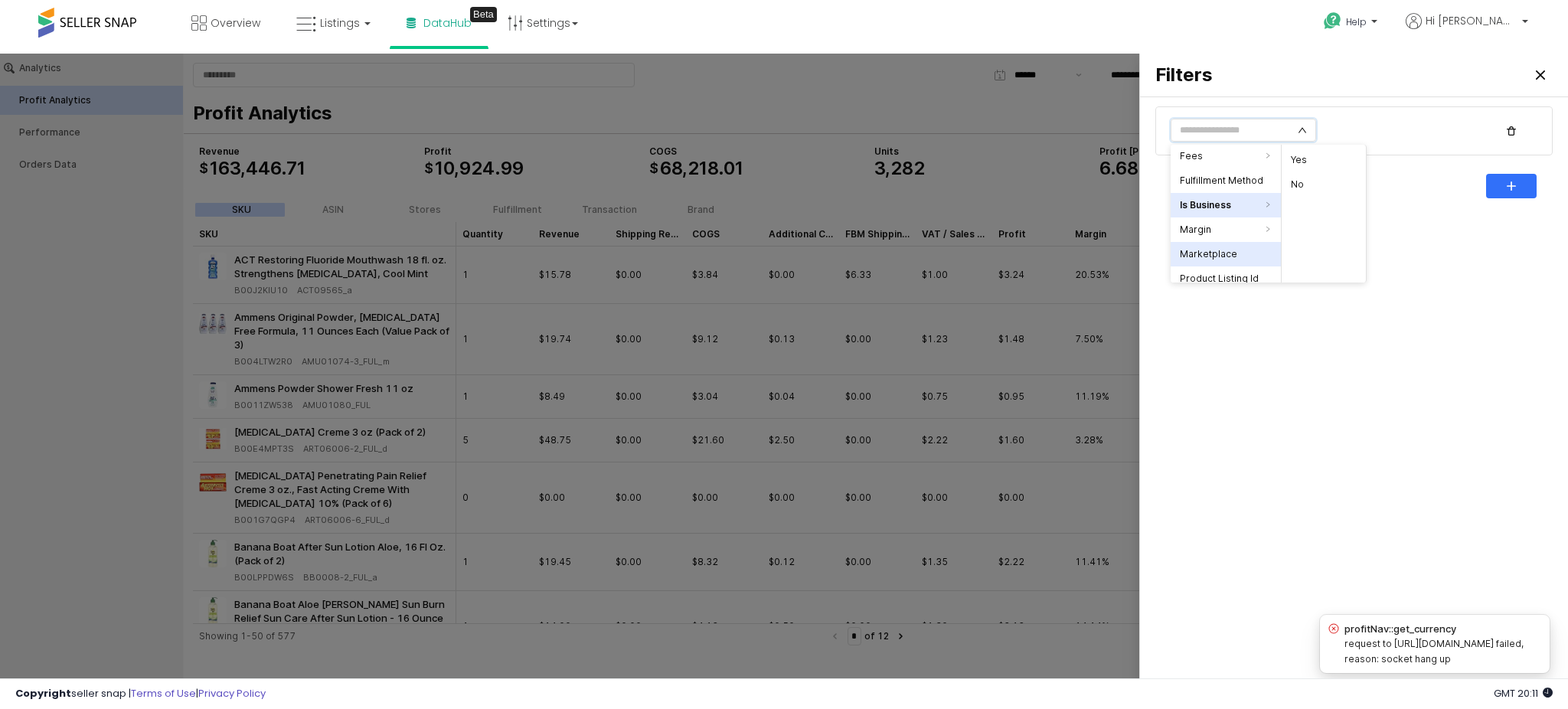 click on "Marketplace" at bounding box center [1226, 254] 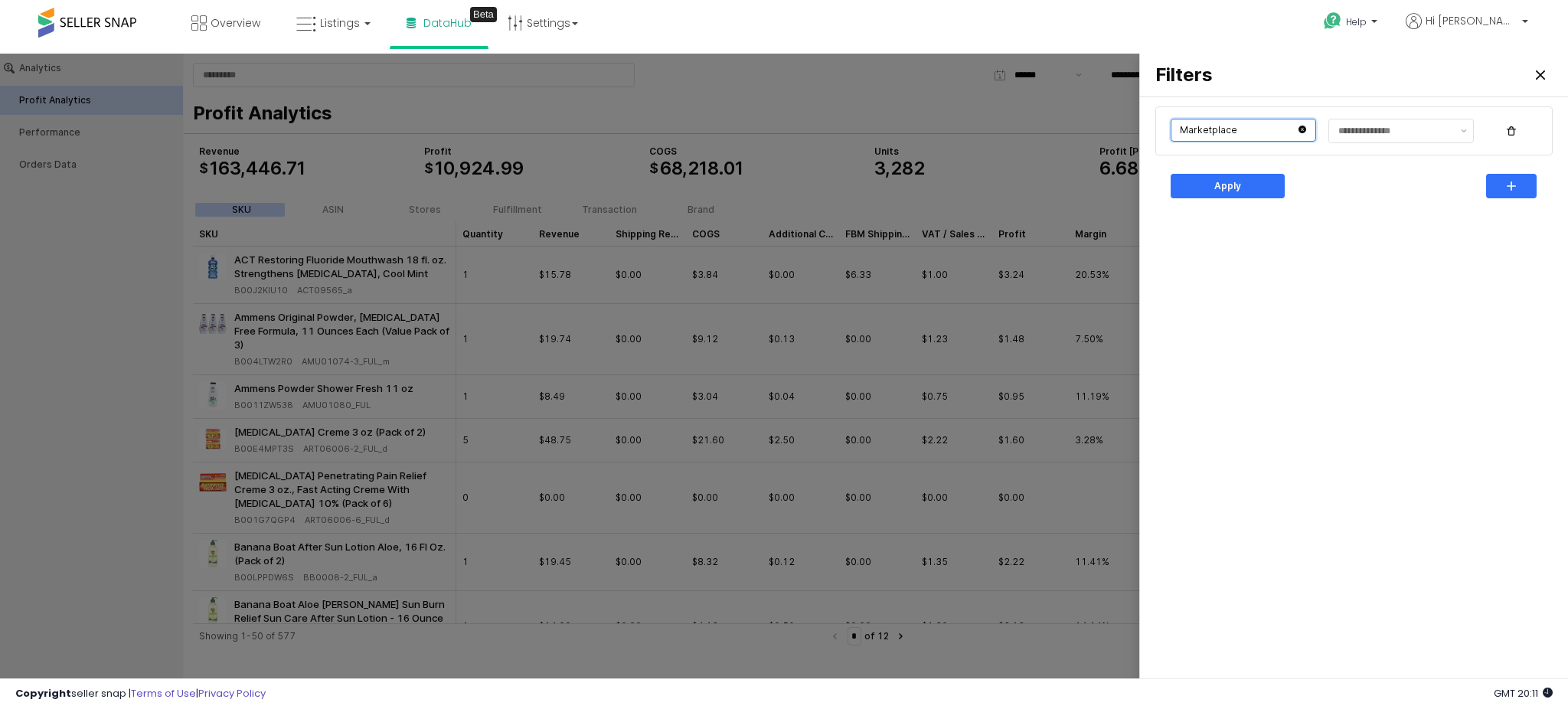click at bounding box center [1243, 130] 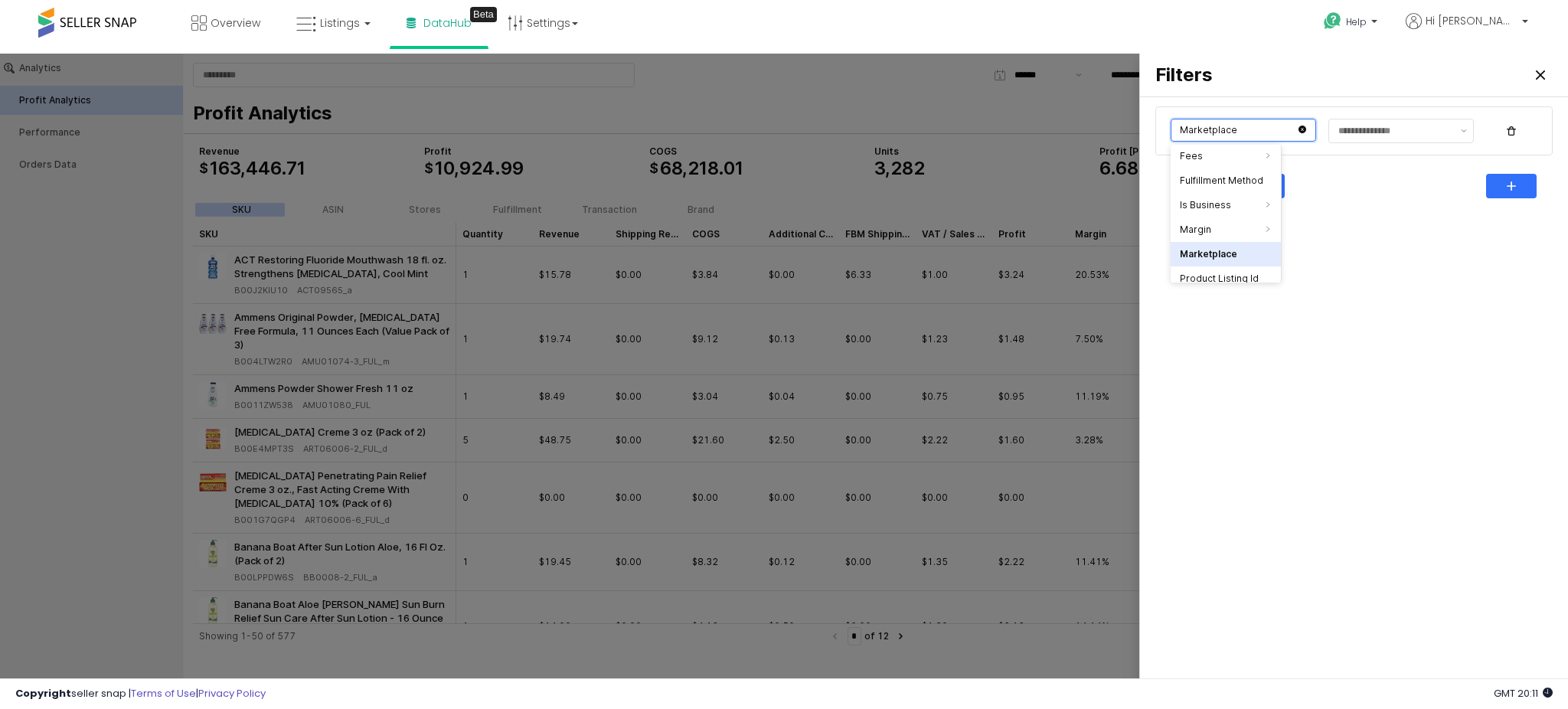 scroll, scrollTop: 199, scrollLeft: 0, axis: vertical 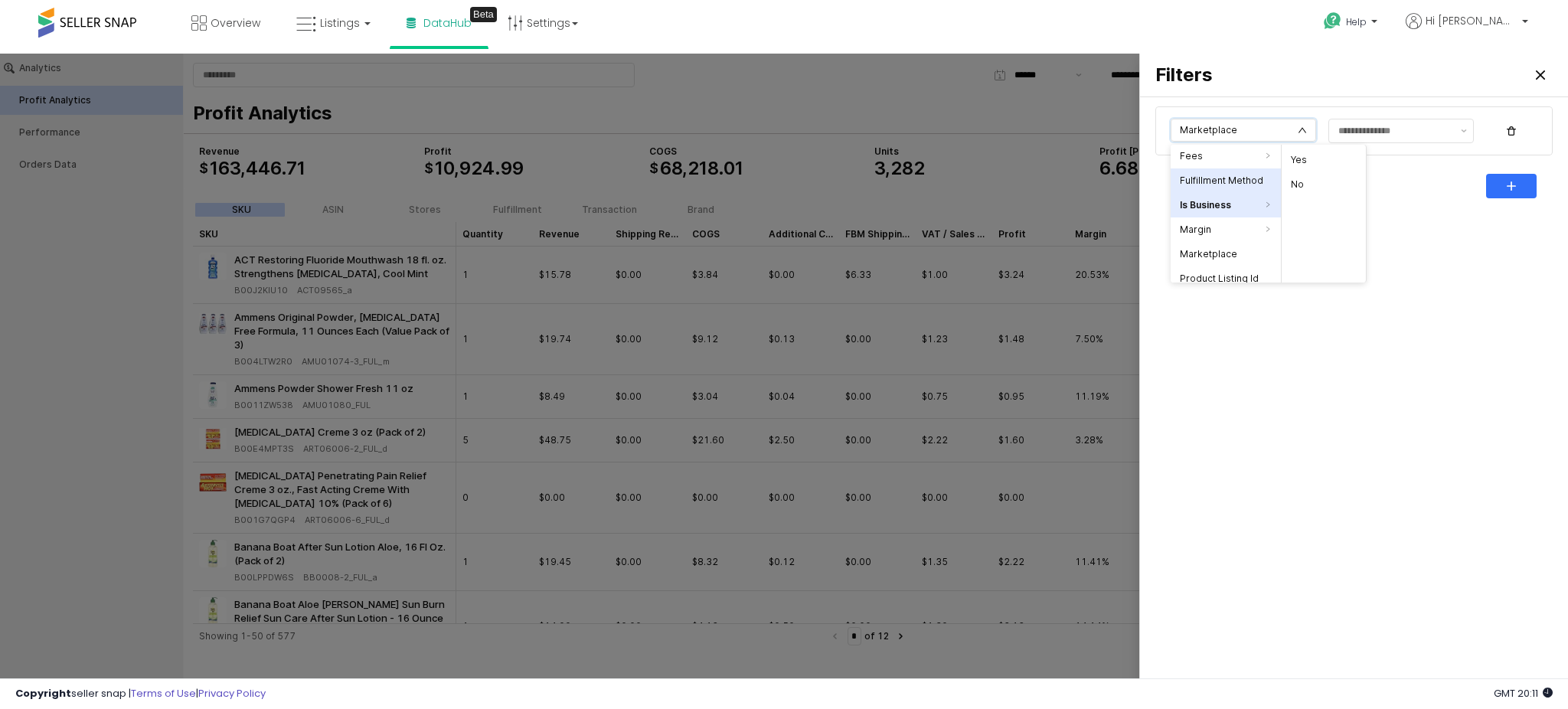 click on "Fulfillment Method" at bounding box center (1226, 181) 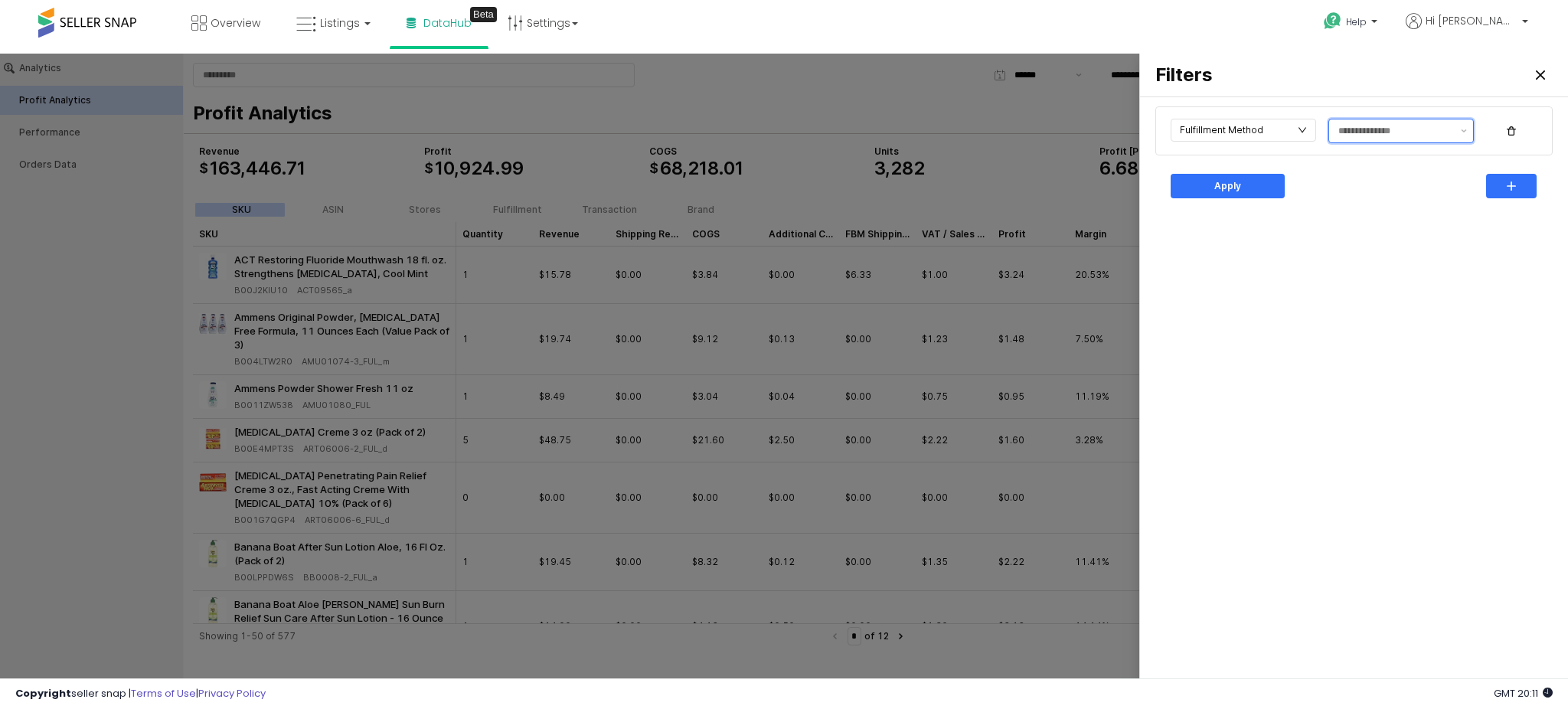 click at bounding box center [1395, 131] 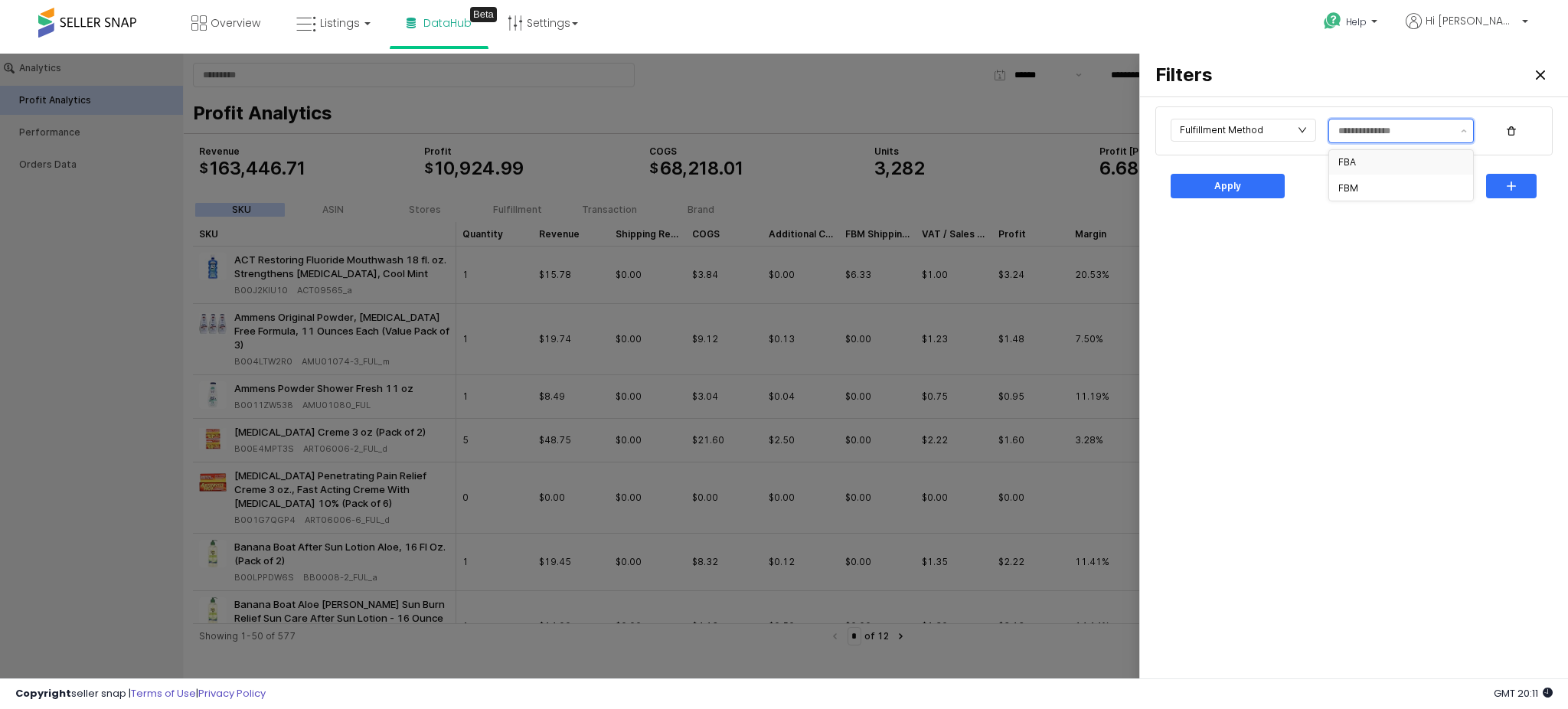 click on "FBA" at bounding box center [1396, 162] 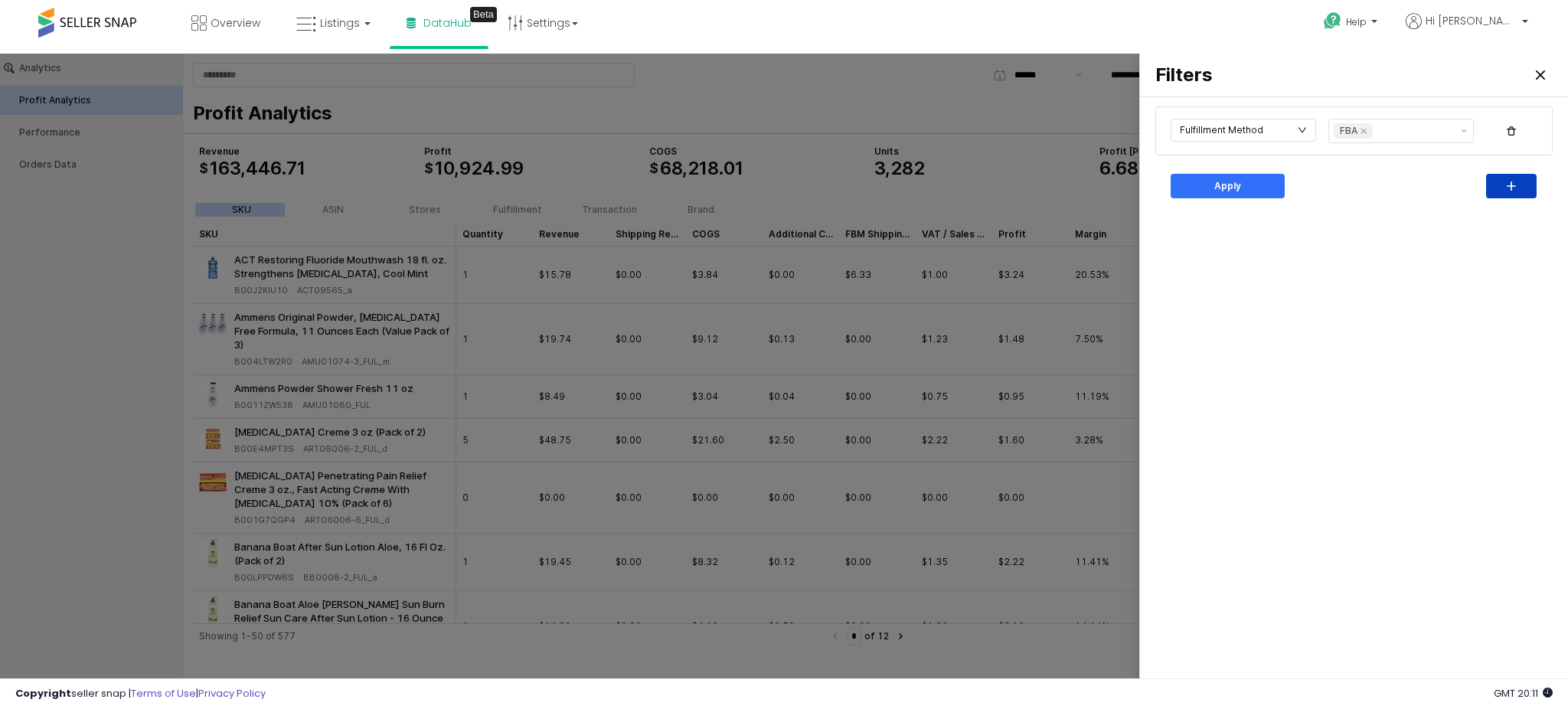 click at bounding box center (1511, 186) 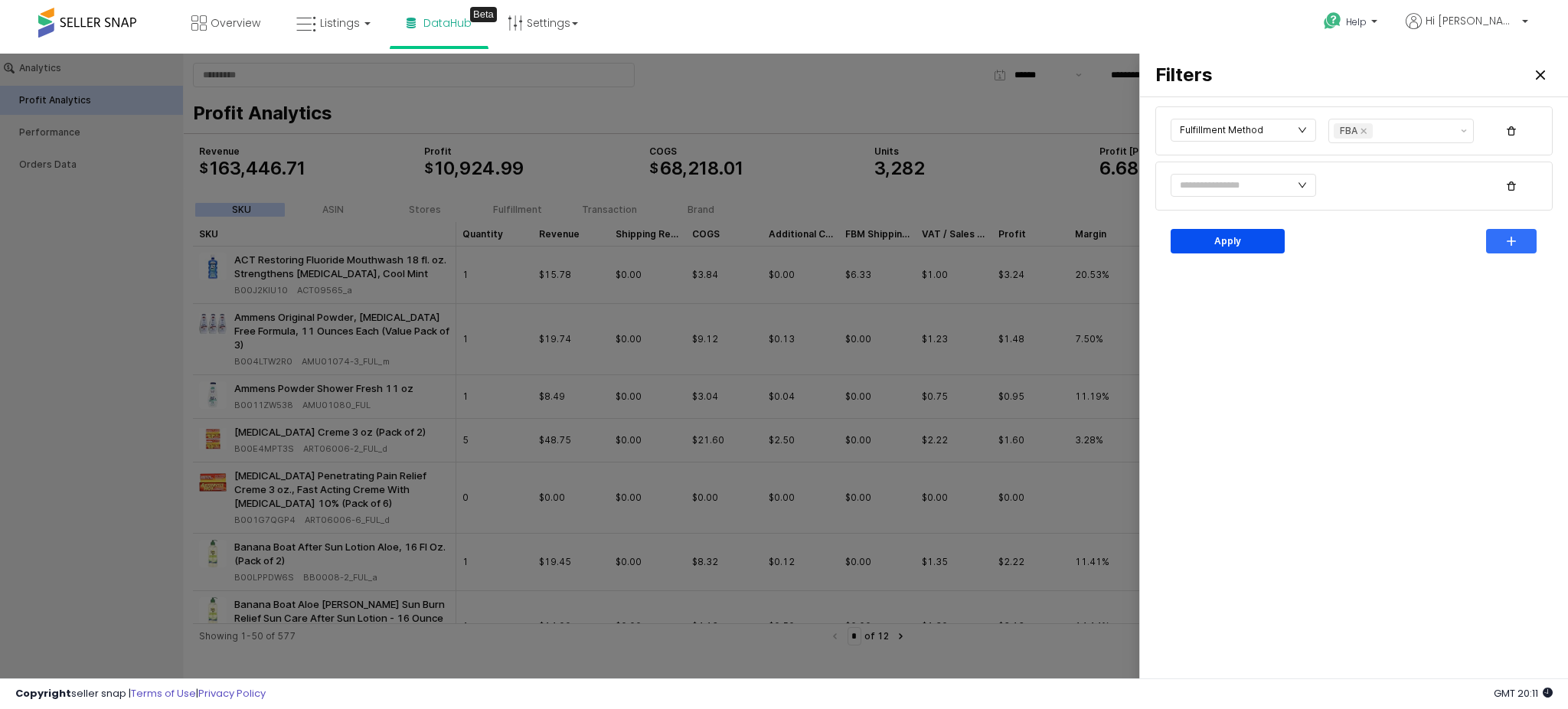 click on "Apply" at bounding box center (1227, 241) 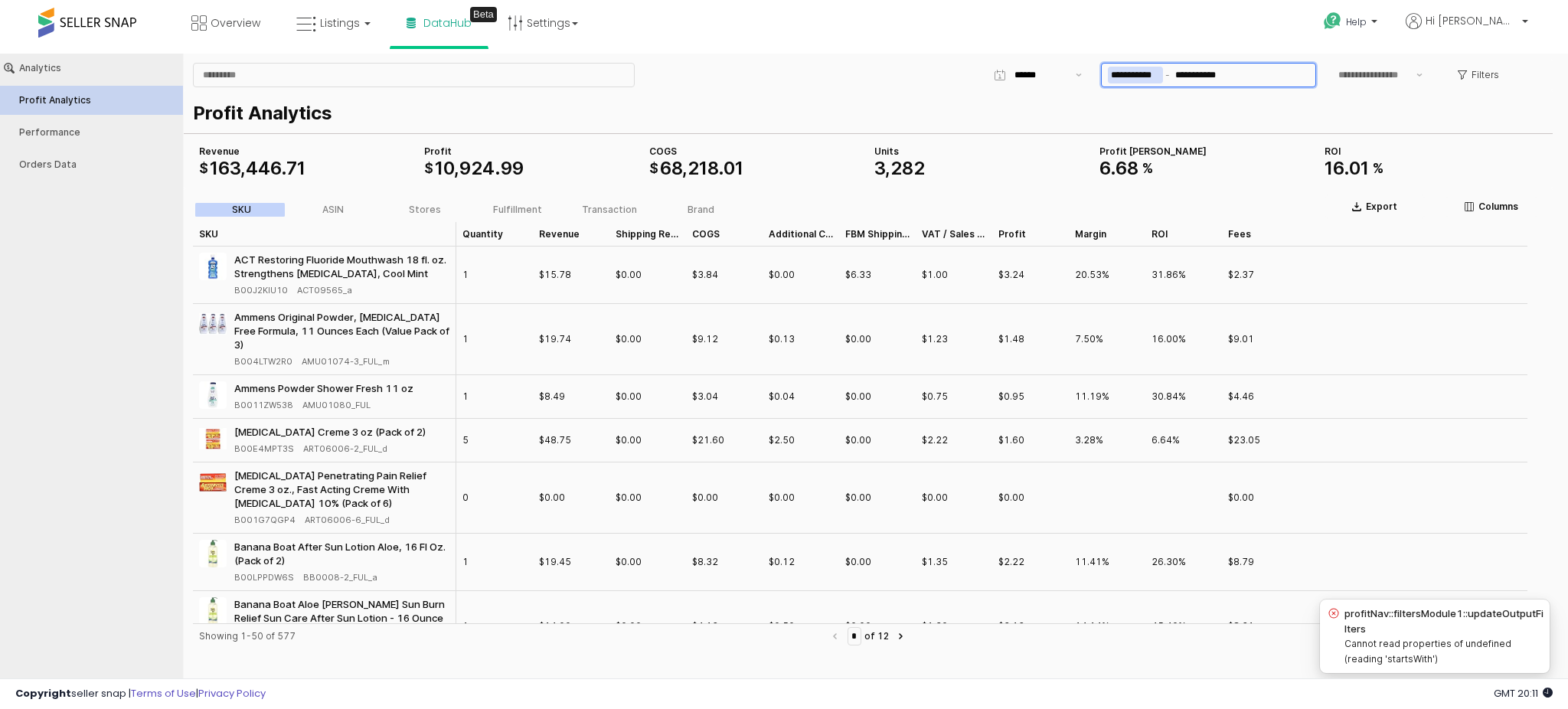 click on "**********" at bounding box center [1135, 75] 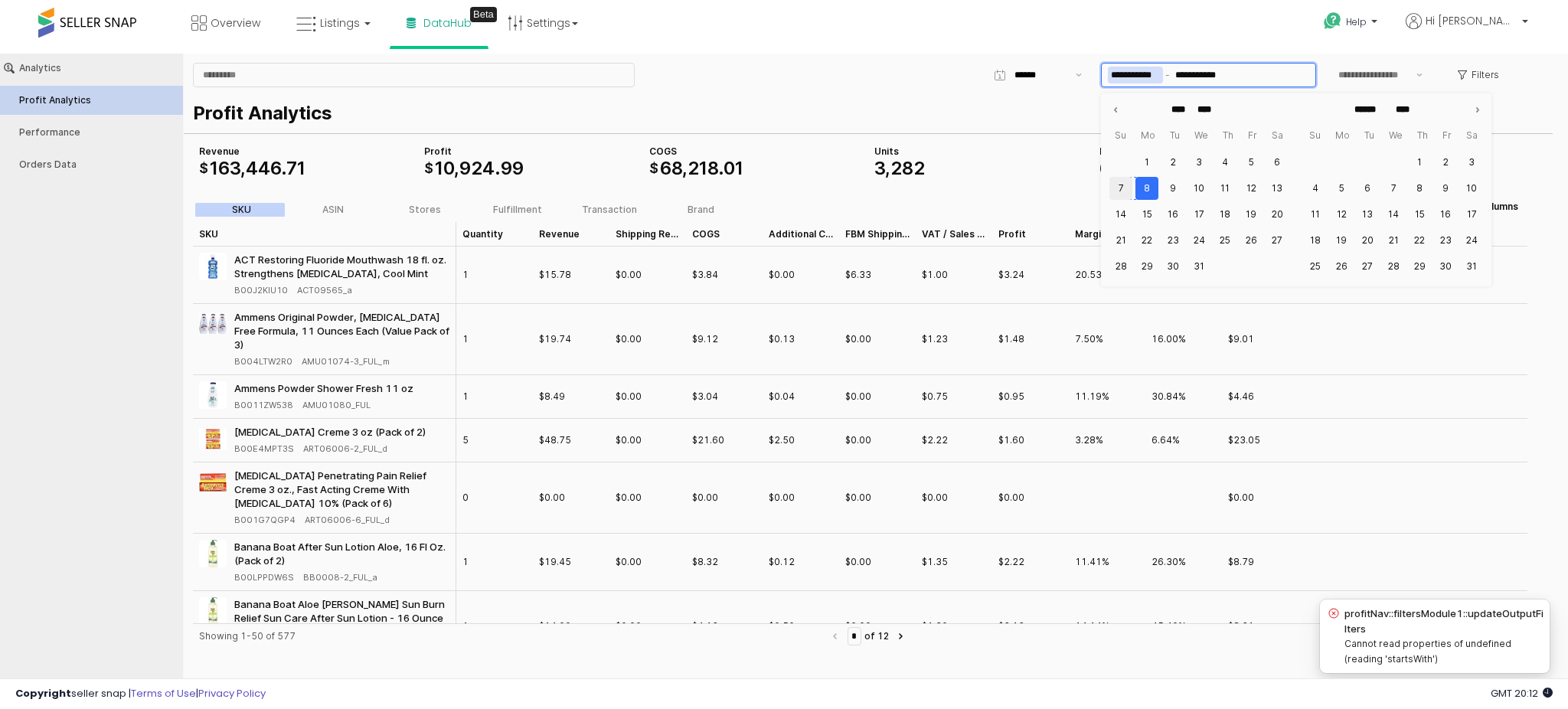 click on "7" at bounding box center [1121, 188] 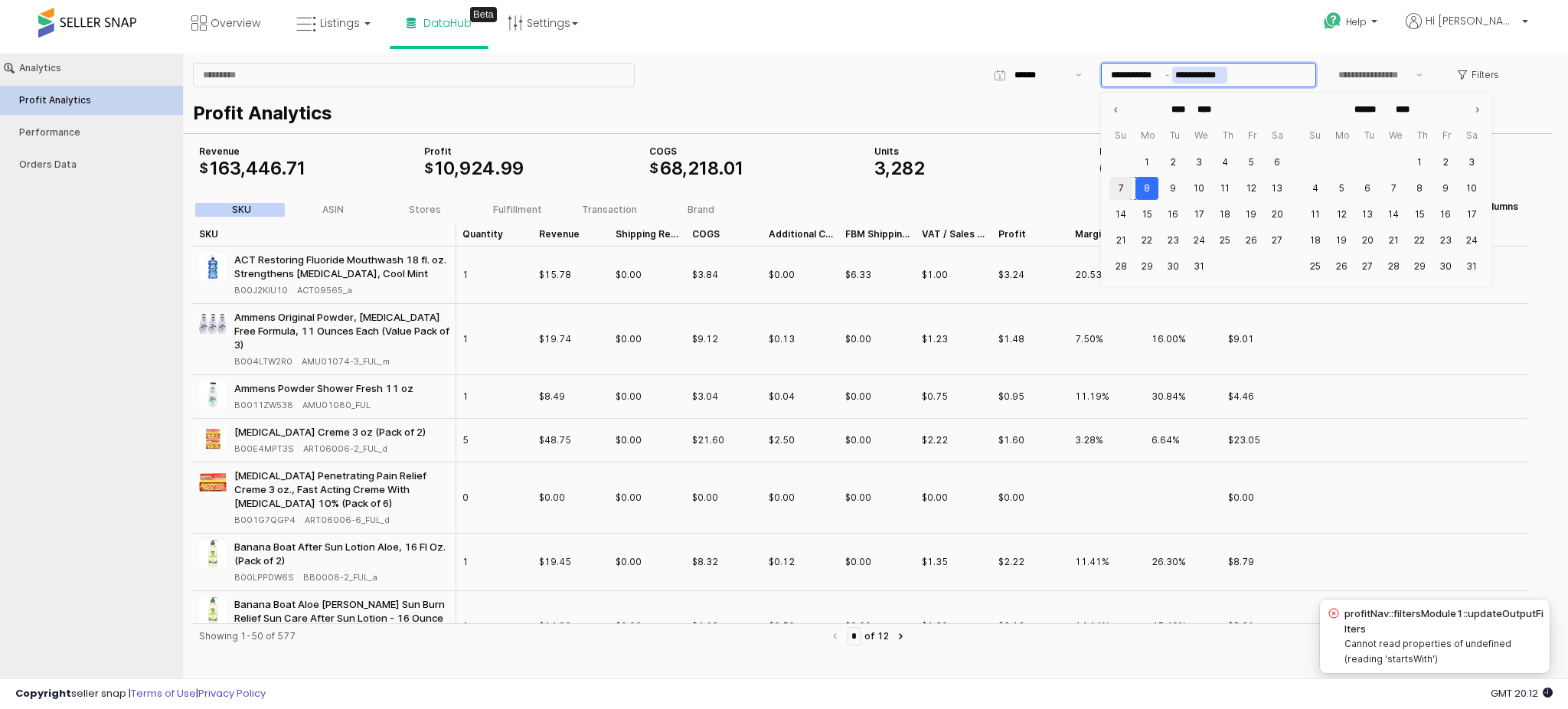 type on "**********" 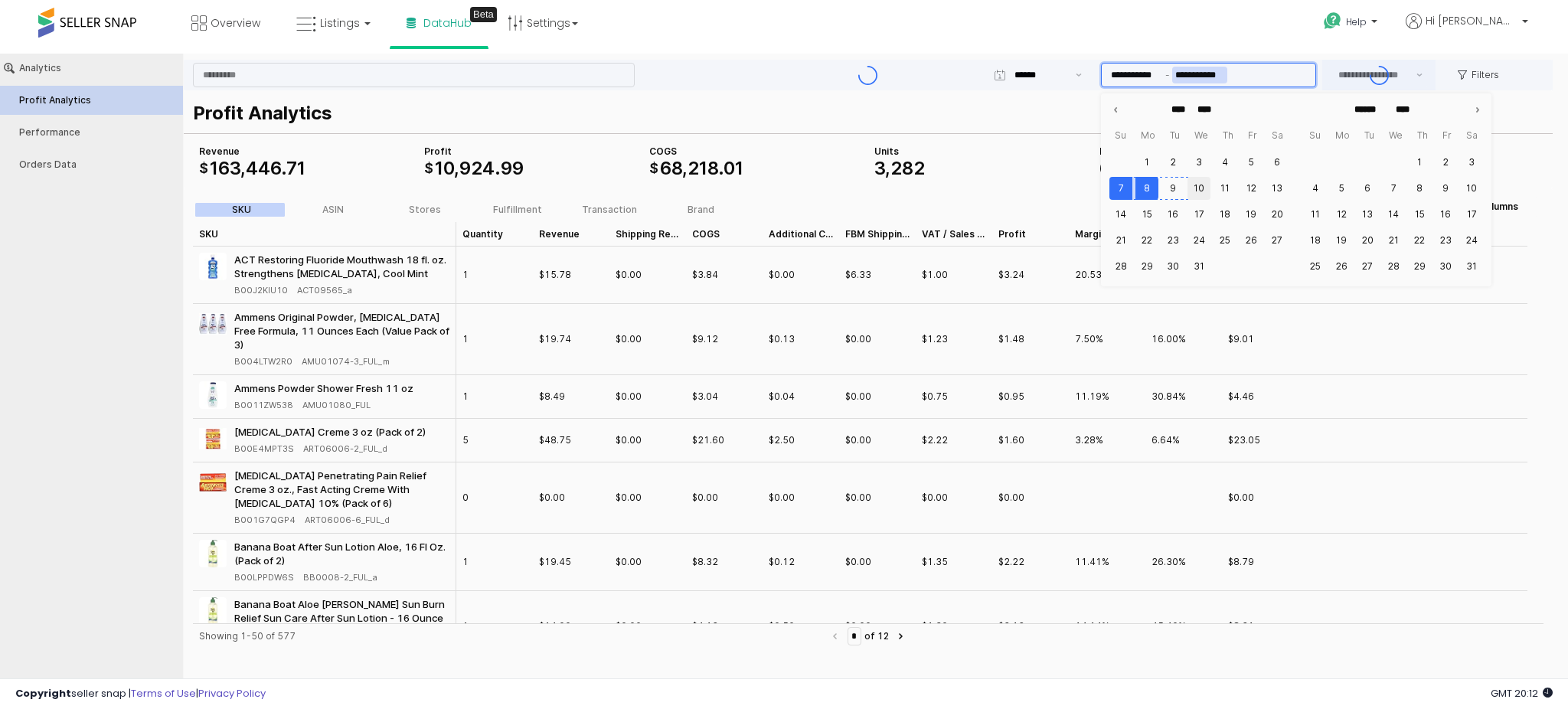type on "***" 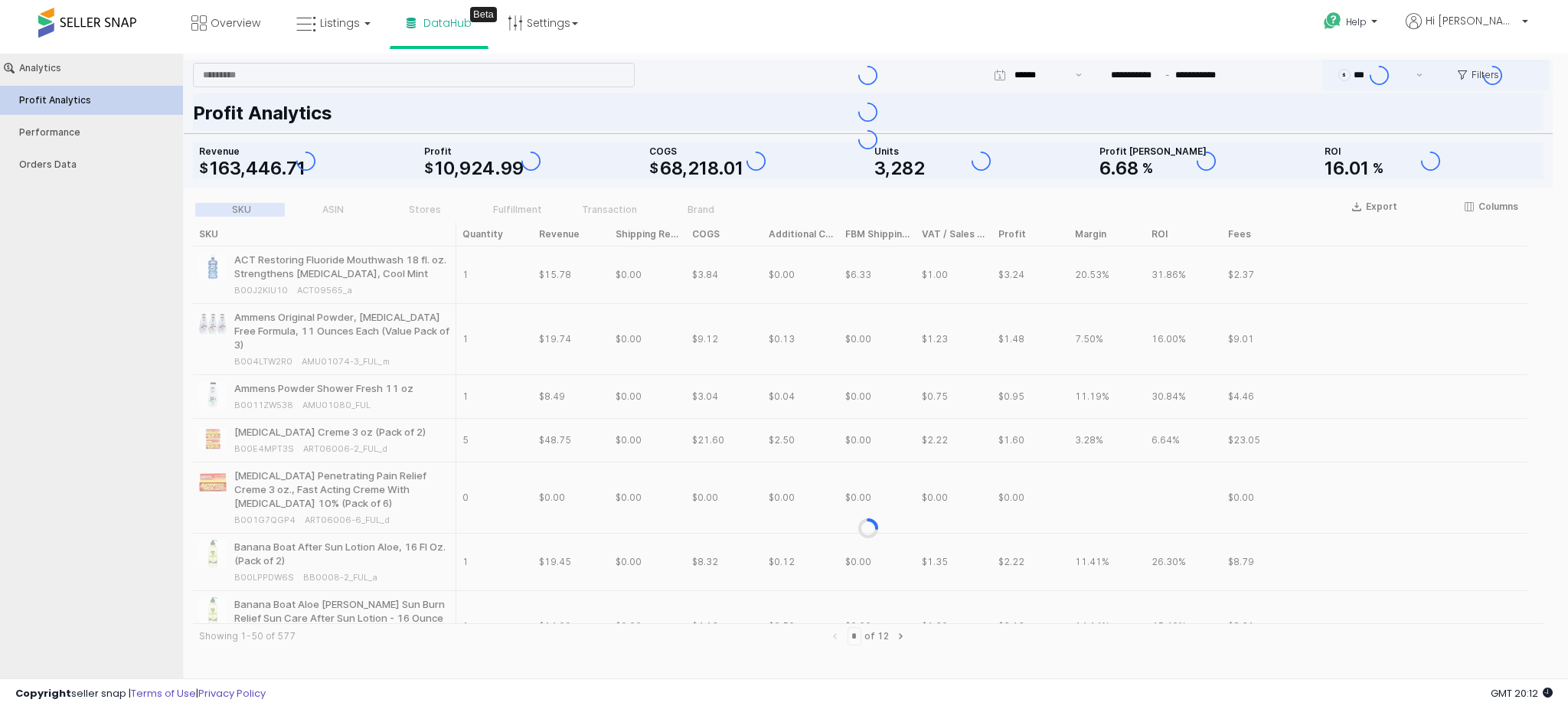 click on "Profit Analytics COGS $ 68 , 218 . 01 Revenue $ 163 , 446 . 71 Profit $ 10 , 924 . 99 Units 3 , 282 Profit Margin 6 . 68 % ROI 16 . 01 %" at bounding box center (868, 139) 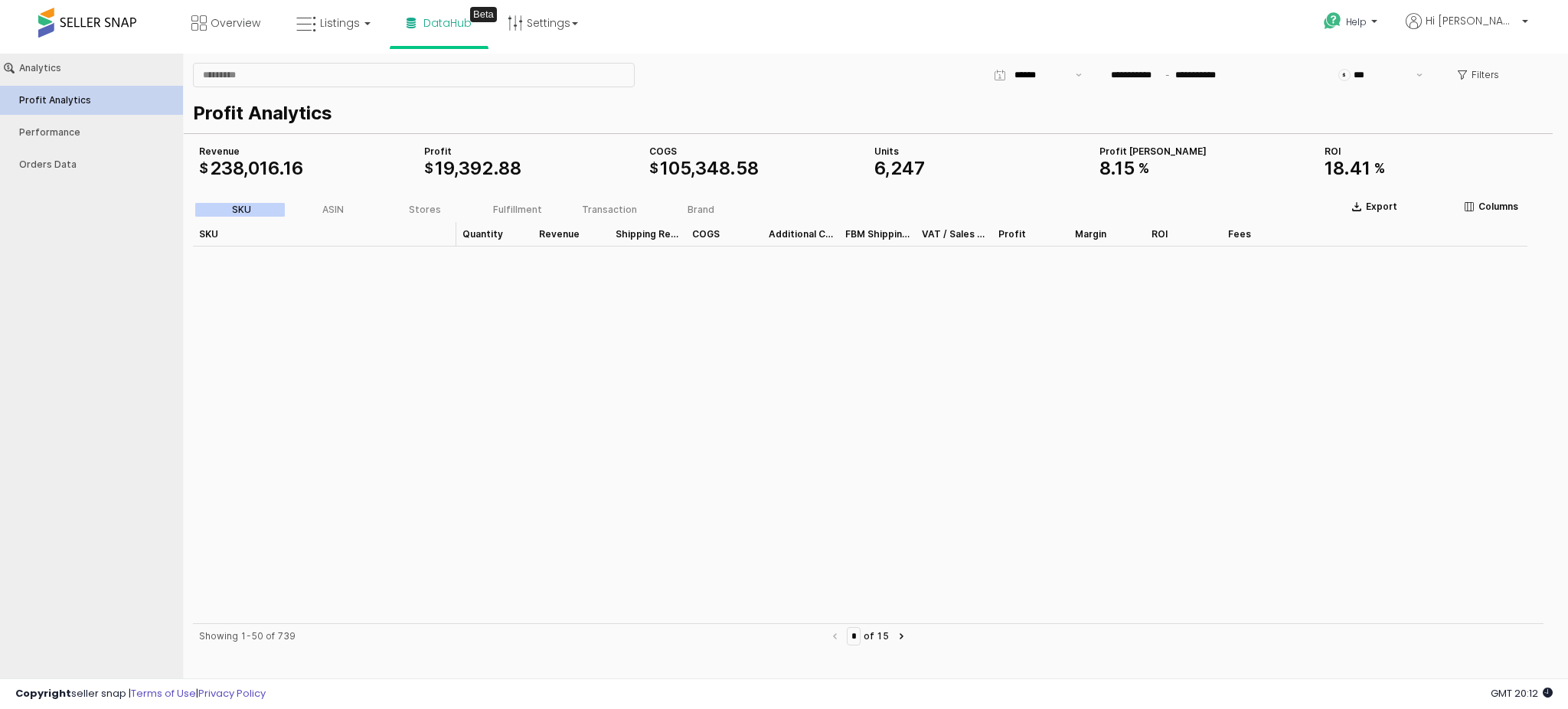 scroll, scrollTop: 0, scrollLeft: 0, axis: both 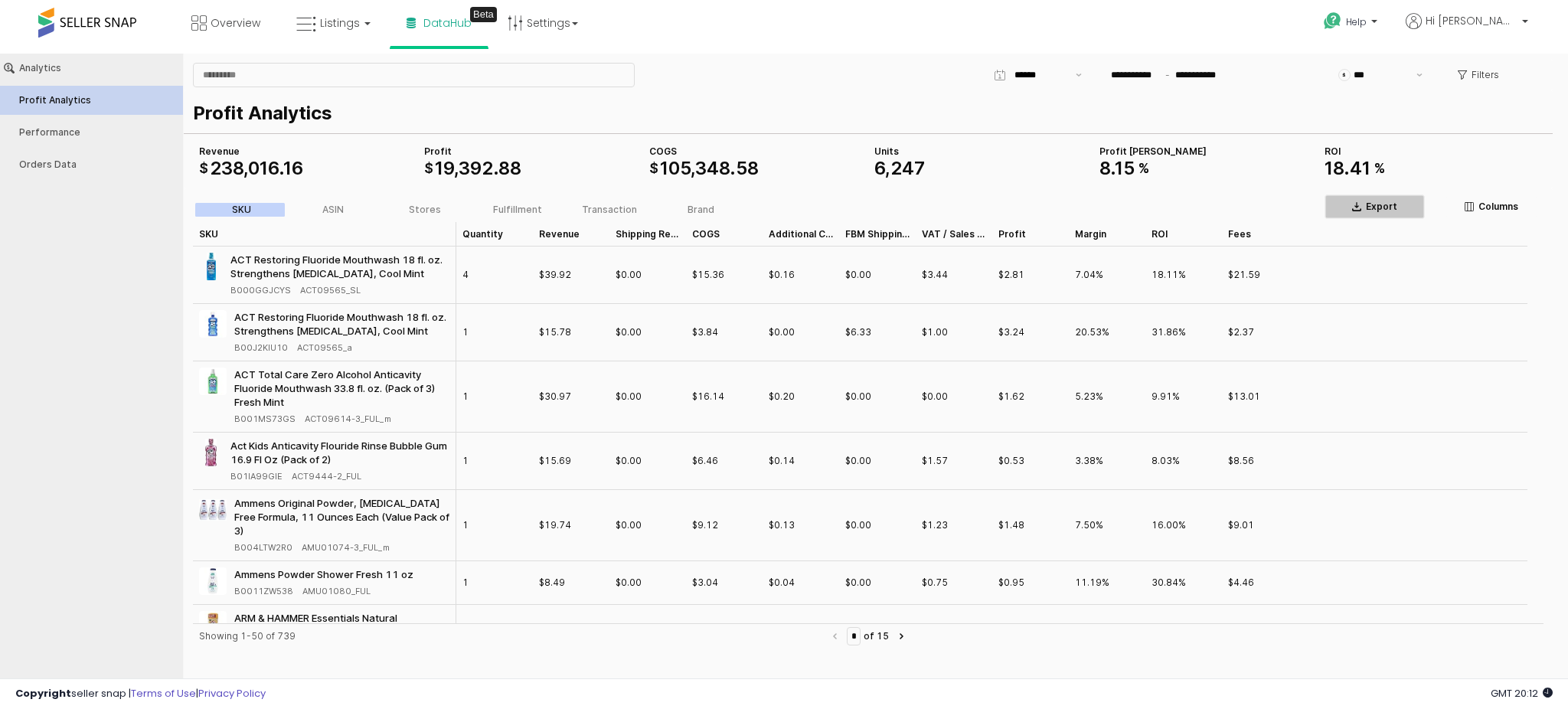 click on "Export" at bounding box center [1374, 207] 